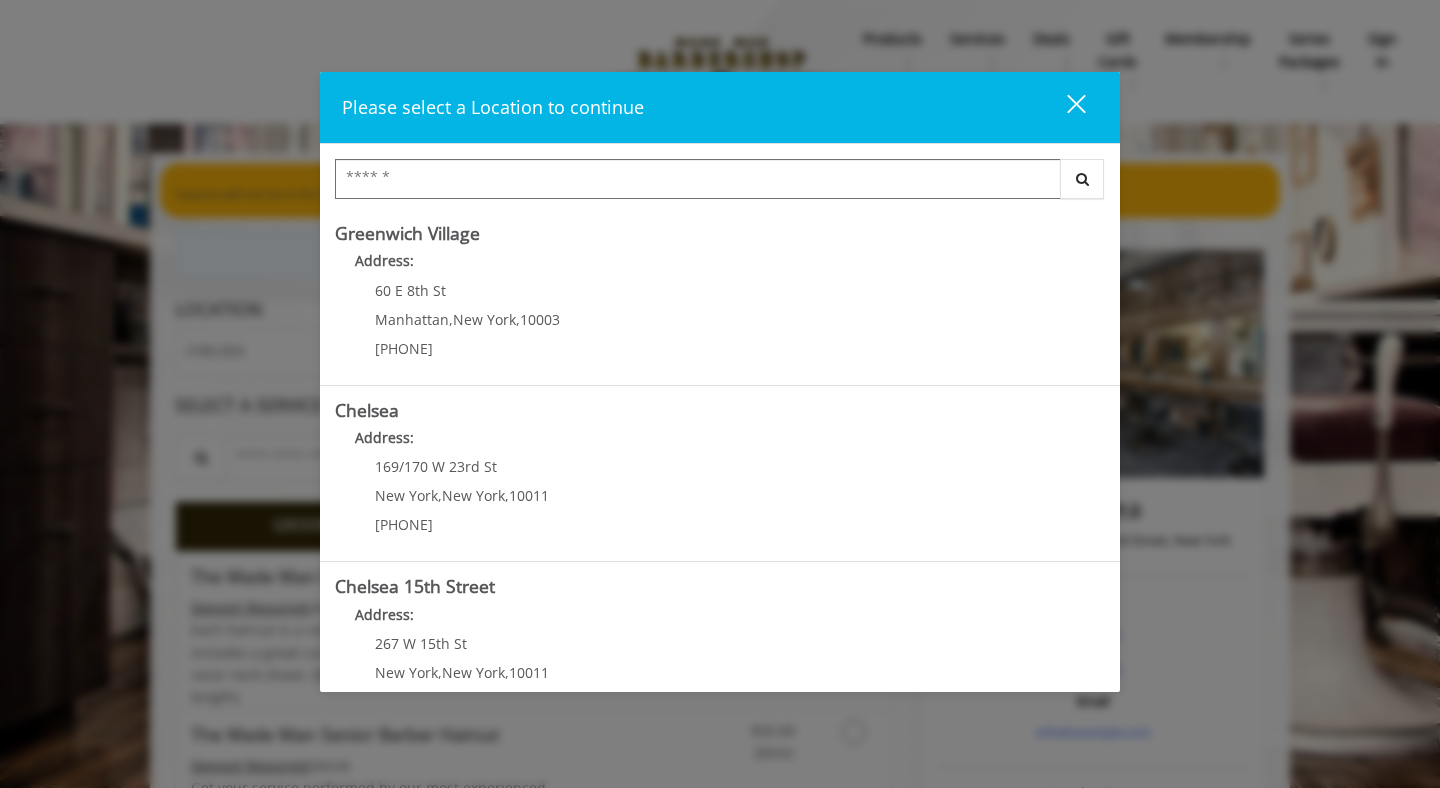 scroll, scrollTop: 0, scrollLeft: 0, axis: both 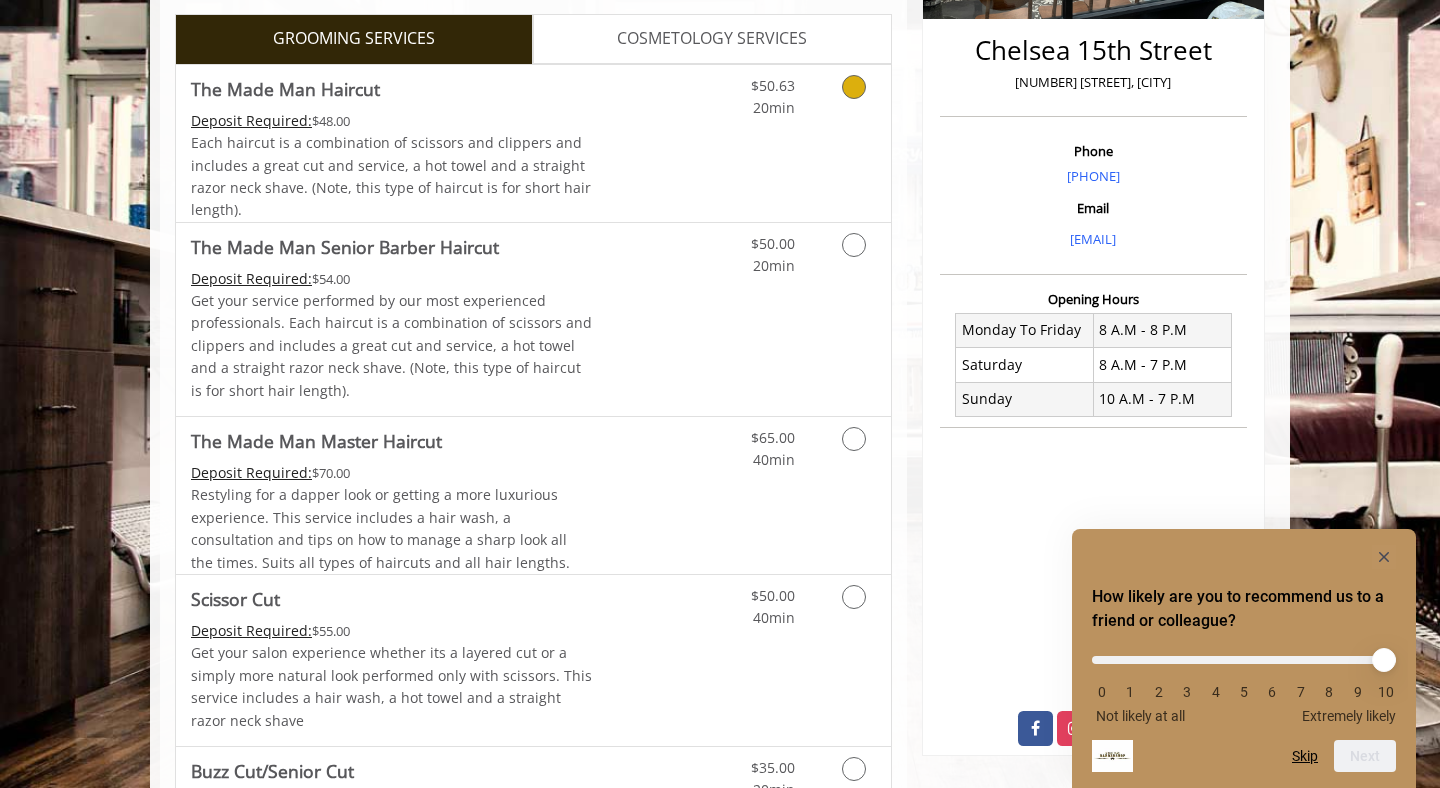 click on "$50.63 20min" at bounding box center [801, 143] 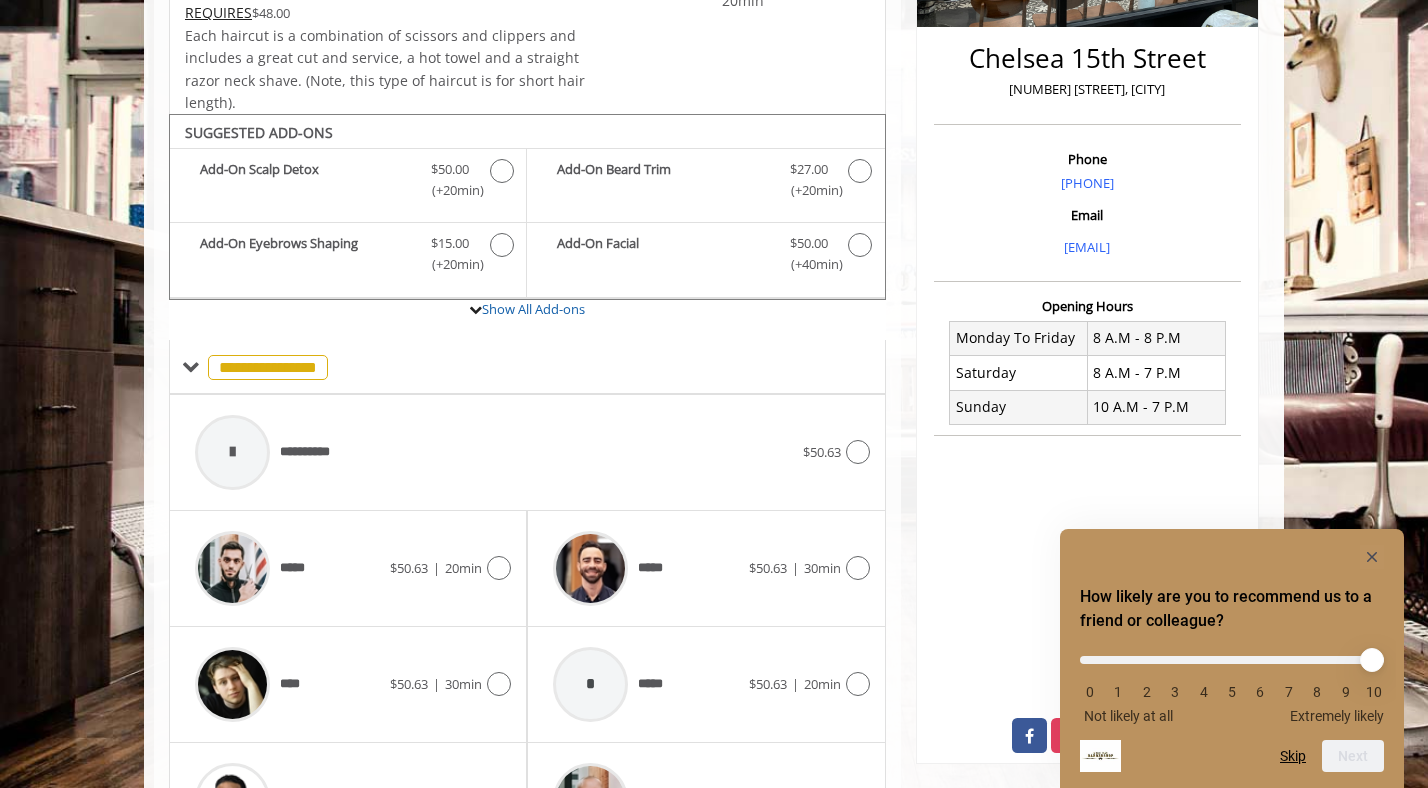 scroll, scrollTop: 619, scrollLeft: 0, axis: vertical 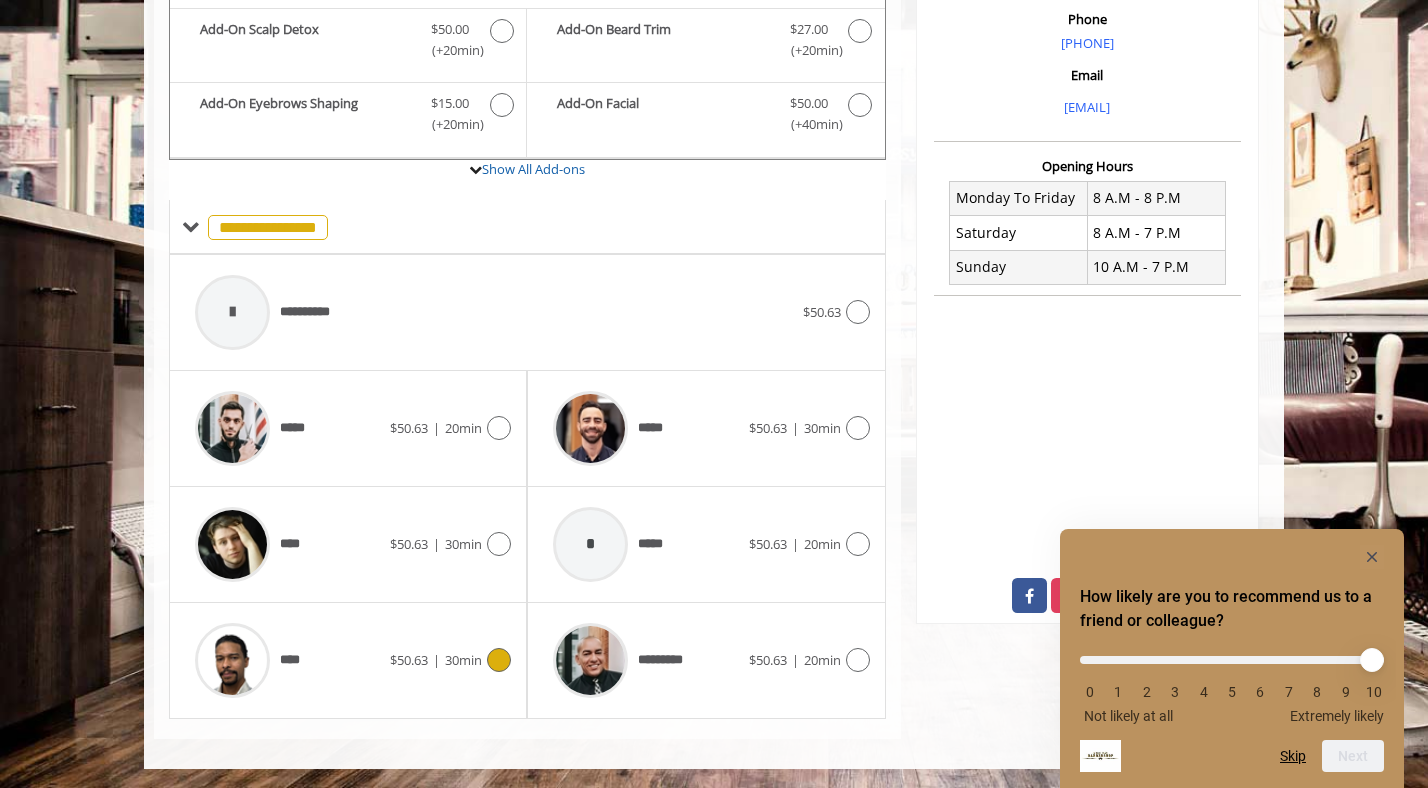 click on "30min" at bounding box center [463, 660] 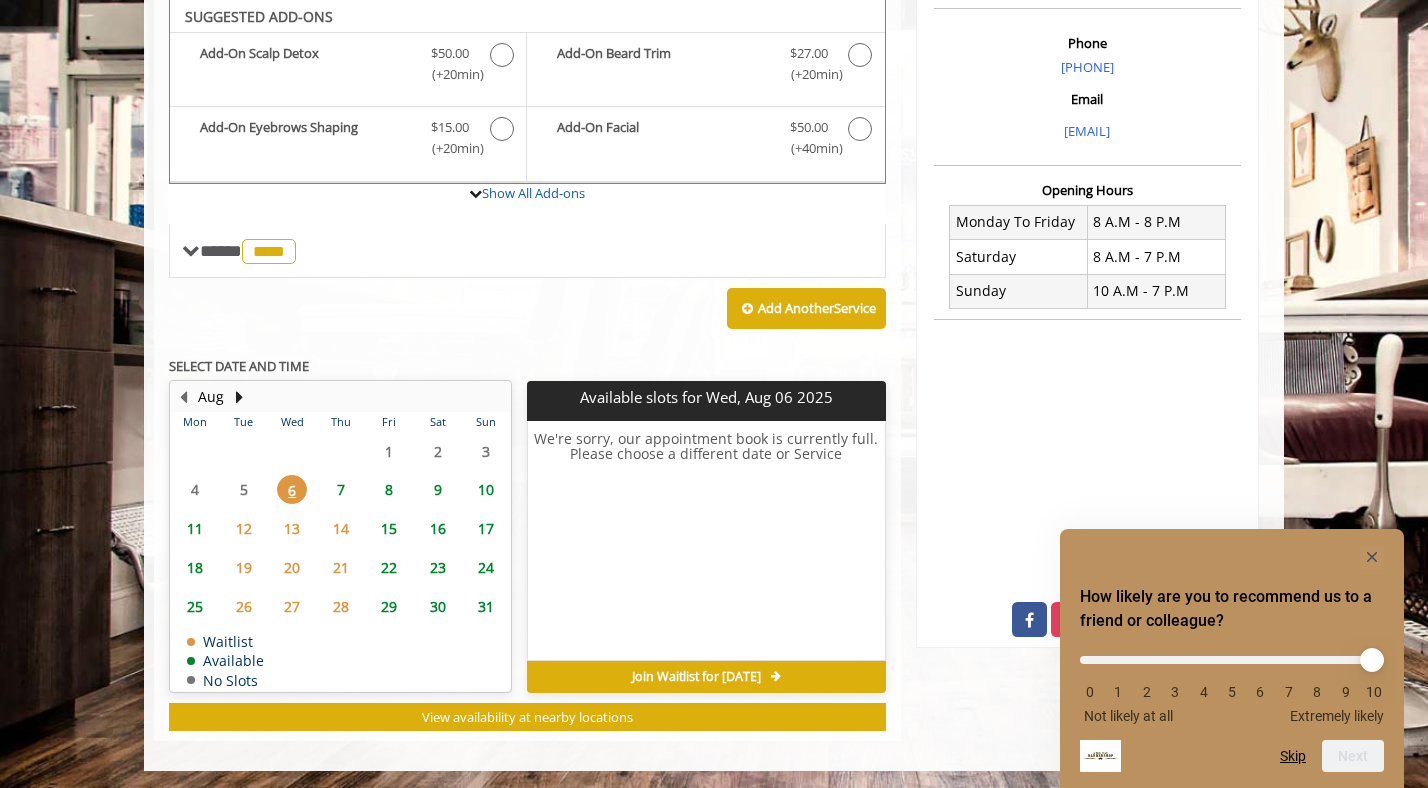 scroll, scrollTop: 594, scrollLeft: 0, axis: vertical 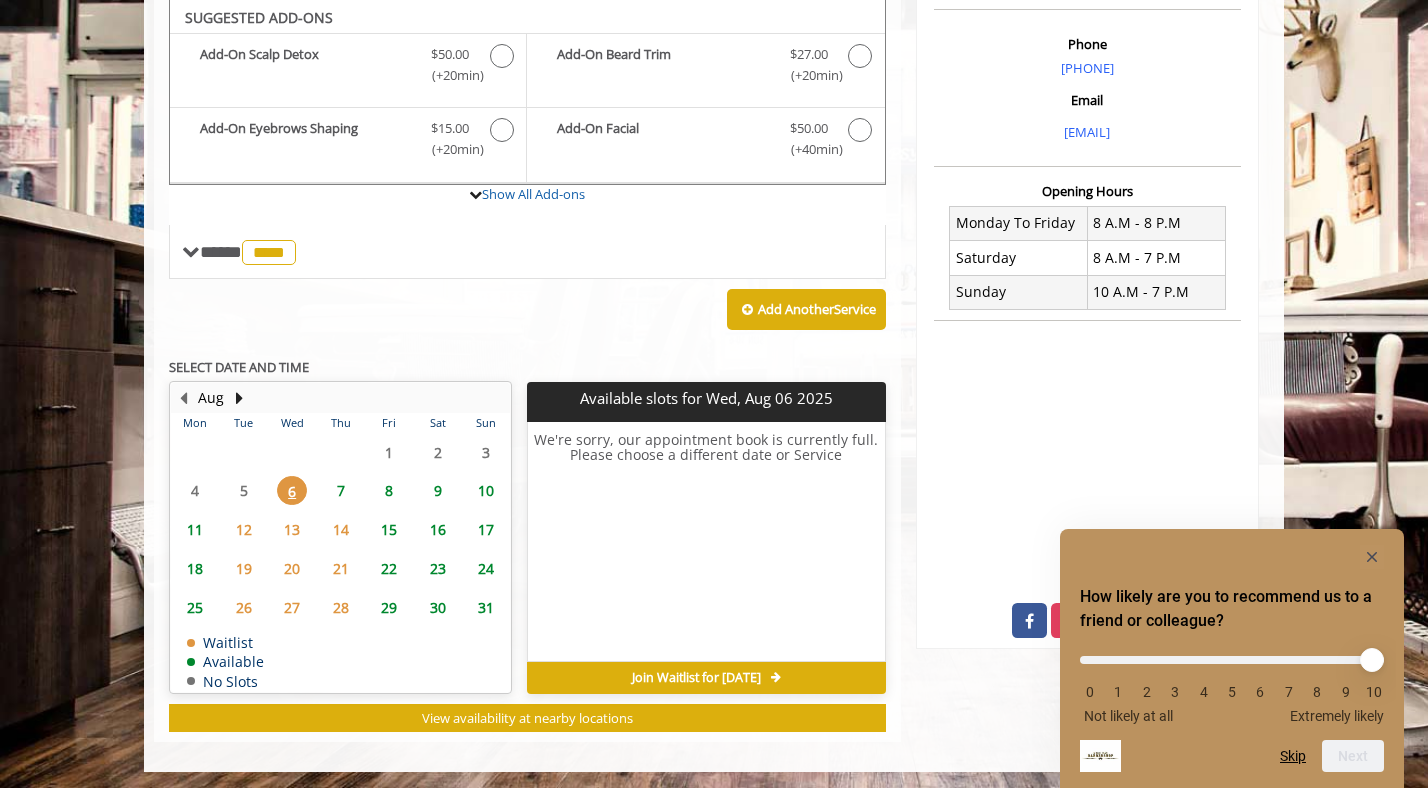 click on "11" 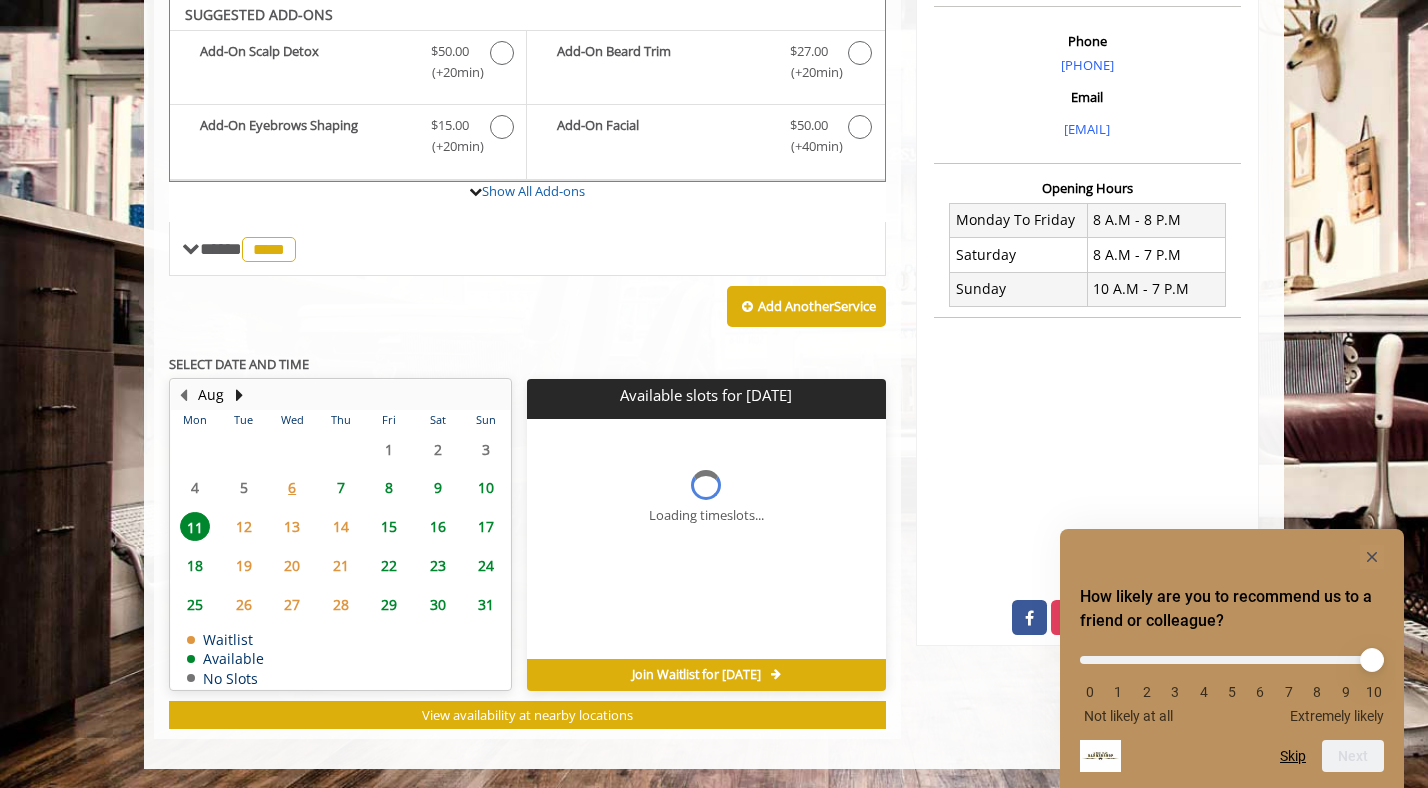 scroll, scrollTop: 627, scrollLeft: 0, axis: vertical 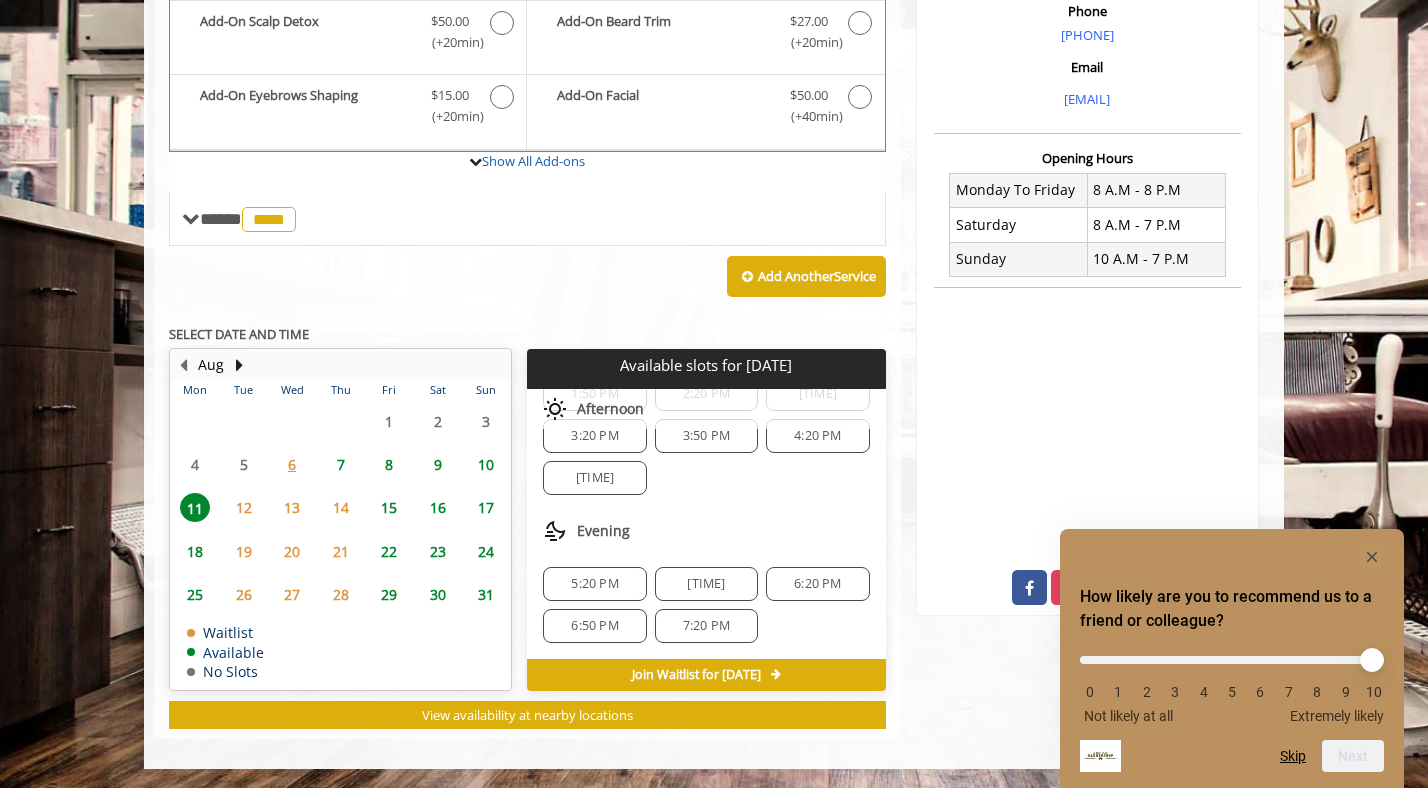 click on "12" 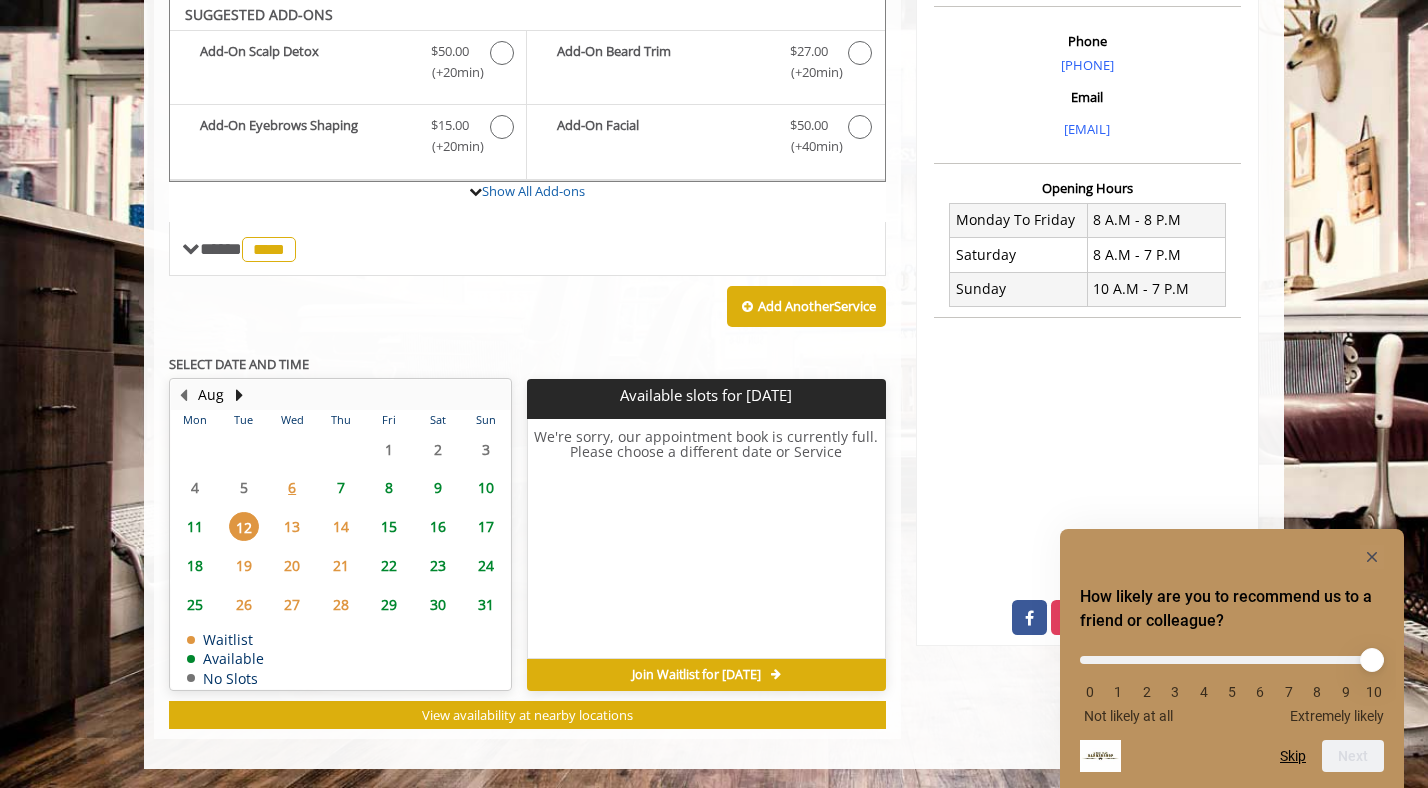 click on "11" 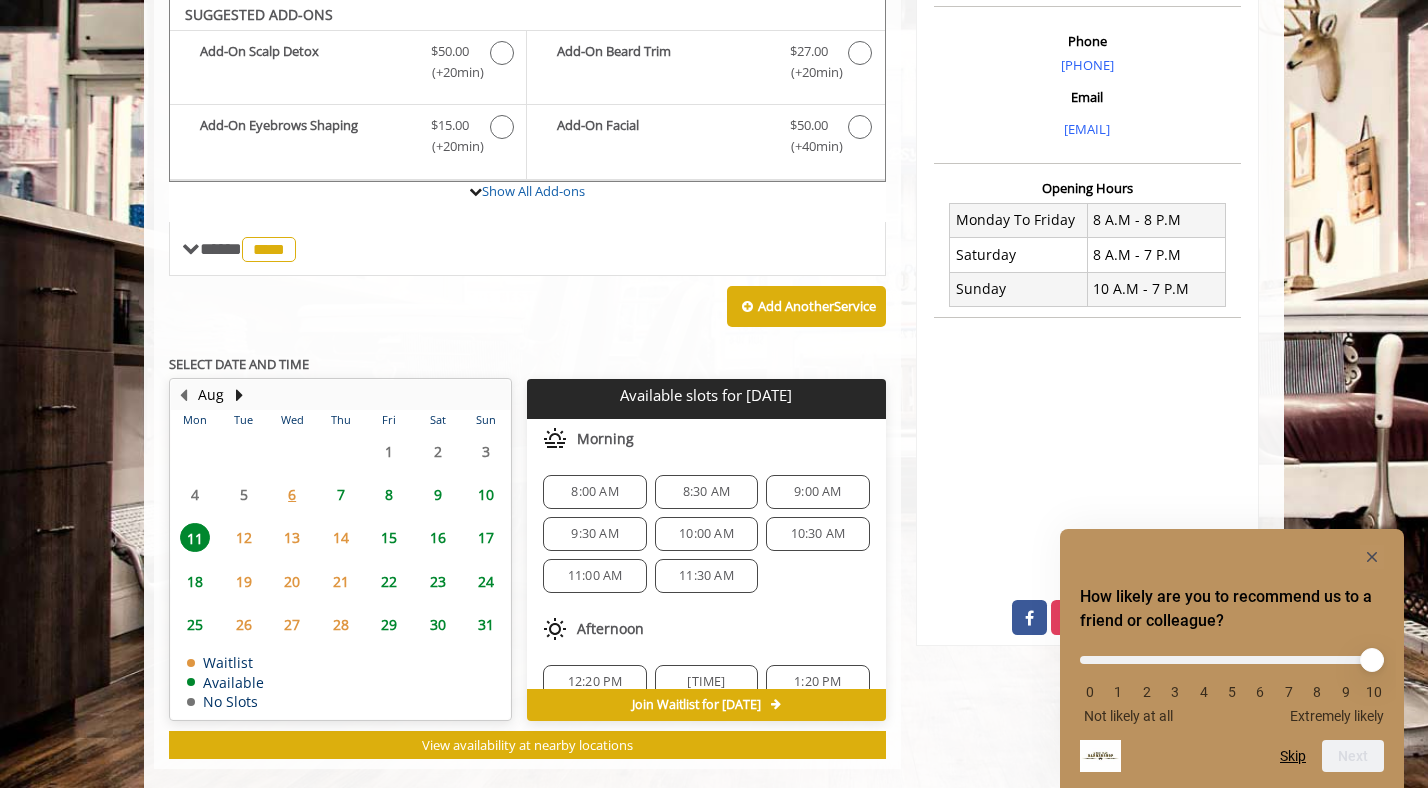 scroll, scrollTop: 627, scrollLeft: 0, axis: vertical 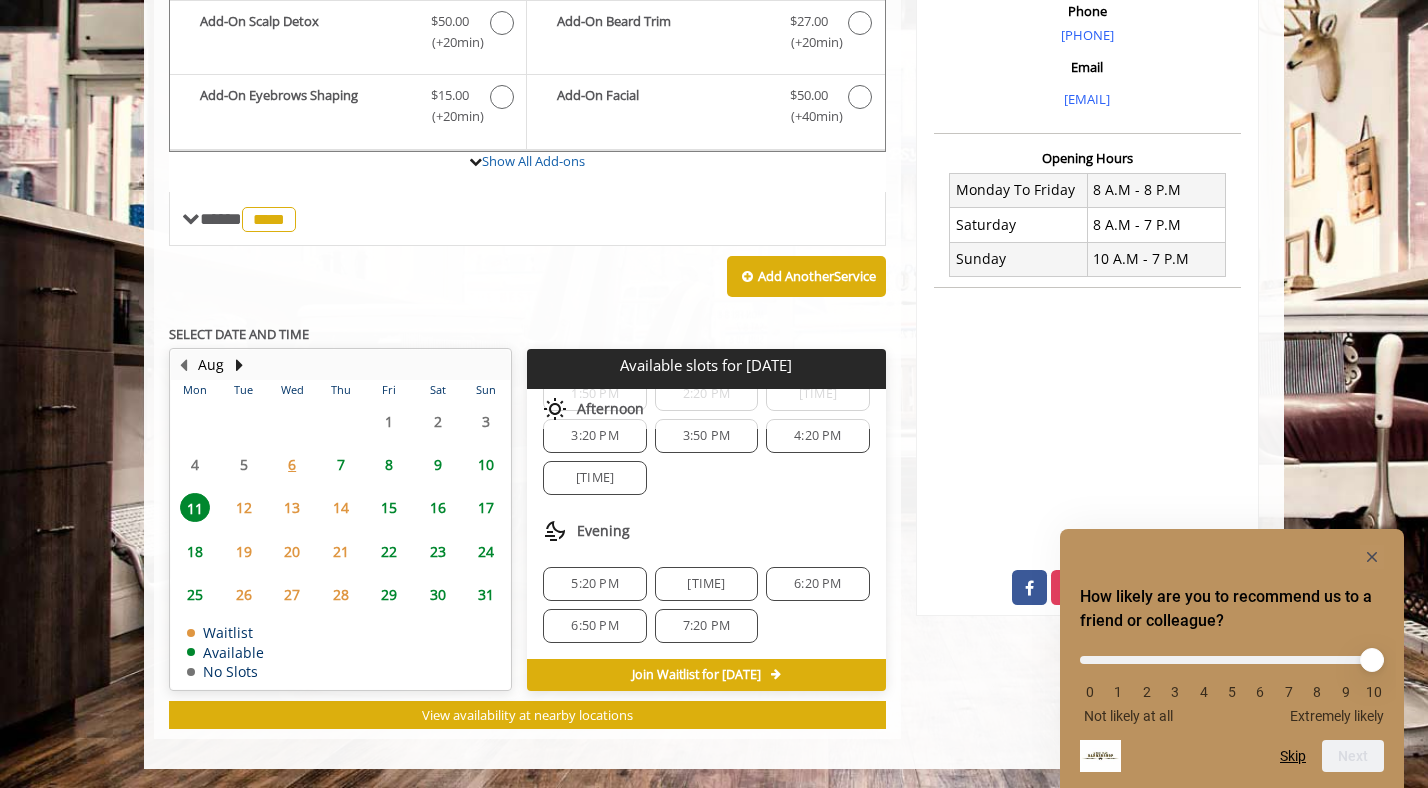 click on "7:20 PM" 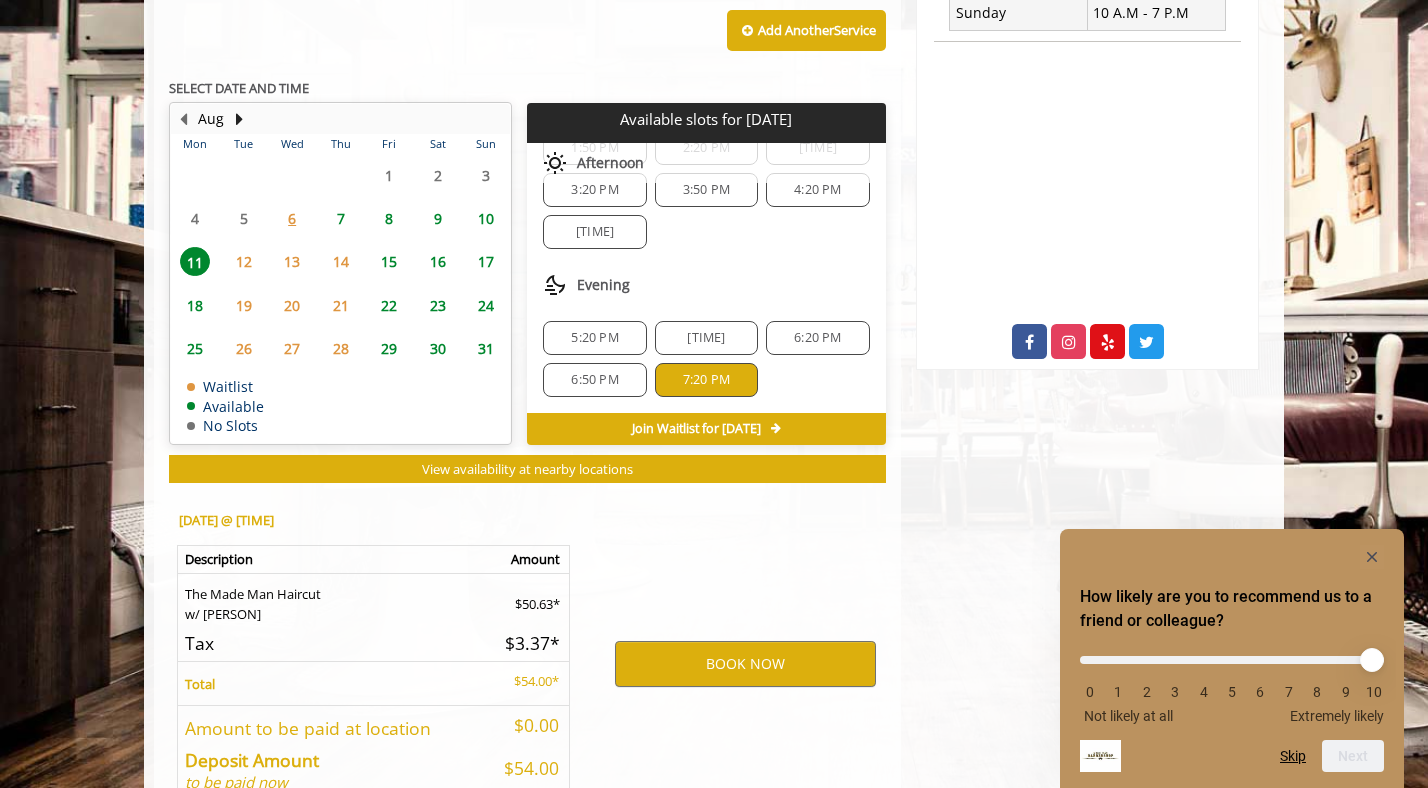 scroll, scrollTop: 989, scrollLeft: 0, axis: vertical 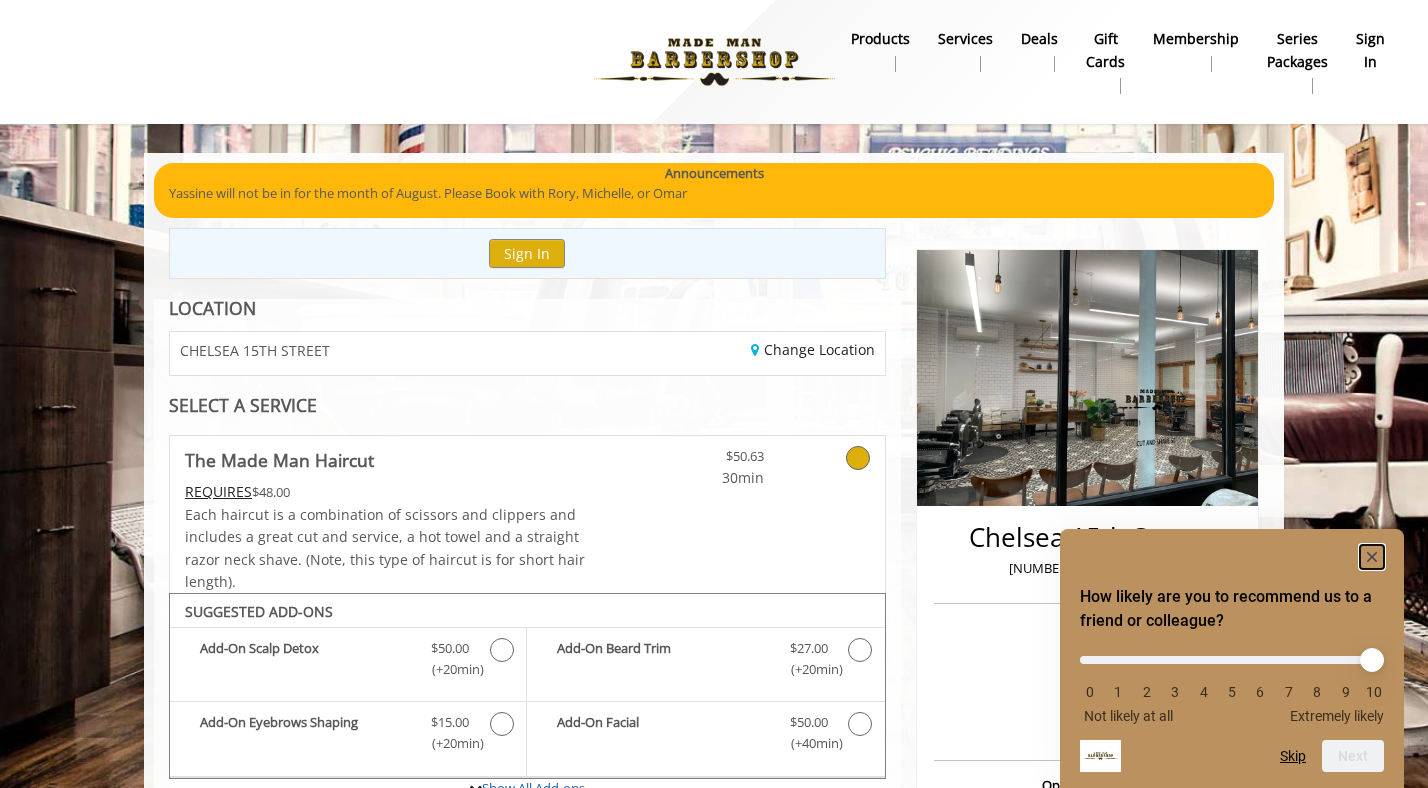 click 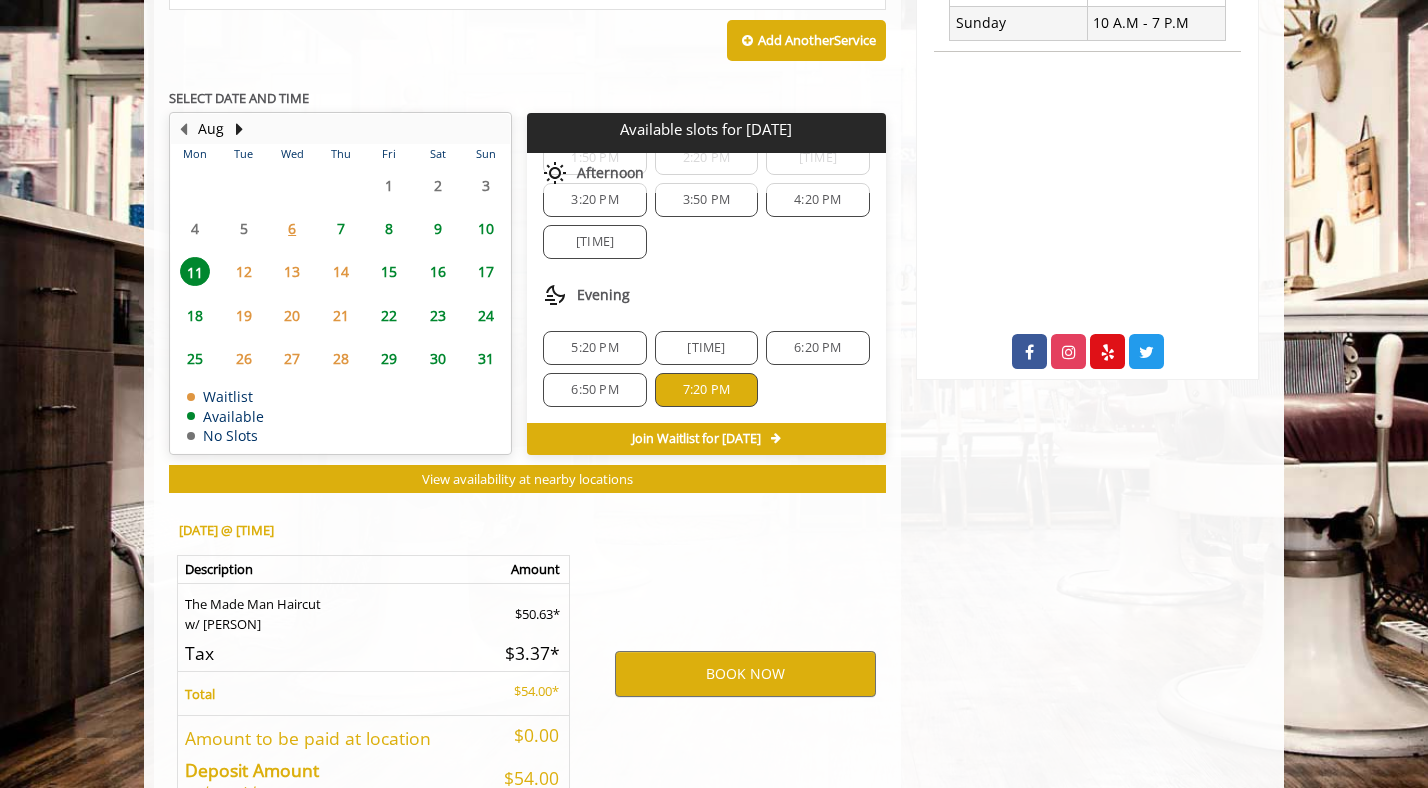 scroll, scrollTop: 989, scrollLeft: 0, axis: vertical 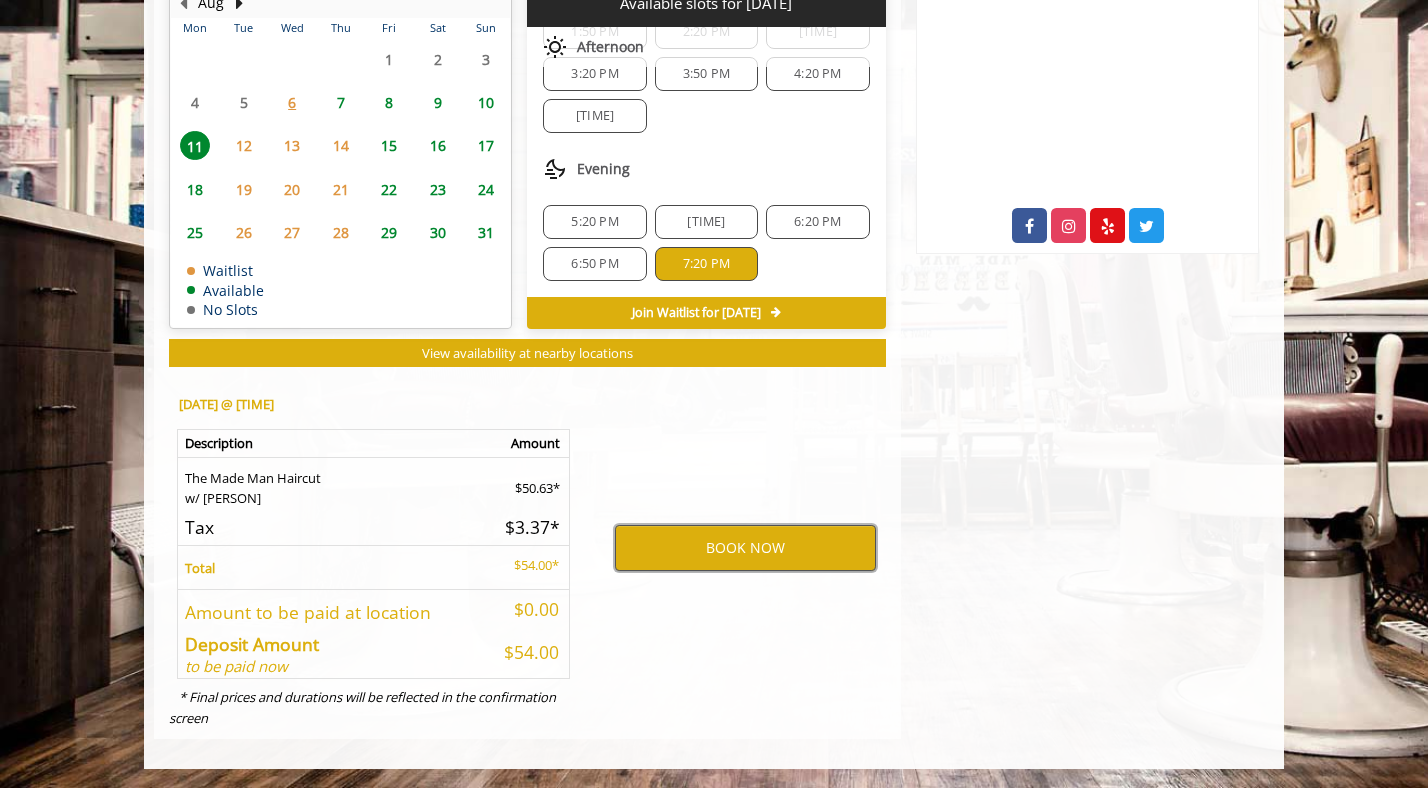 click on "BOOK NOW" at bounding box center (745, 548) 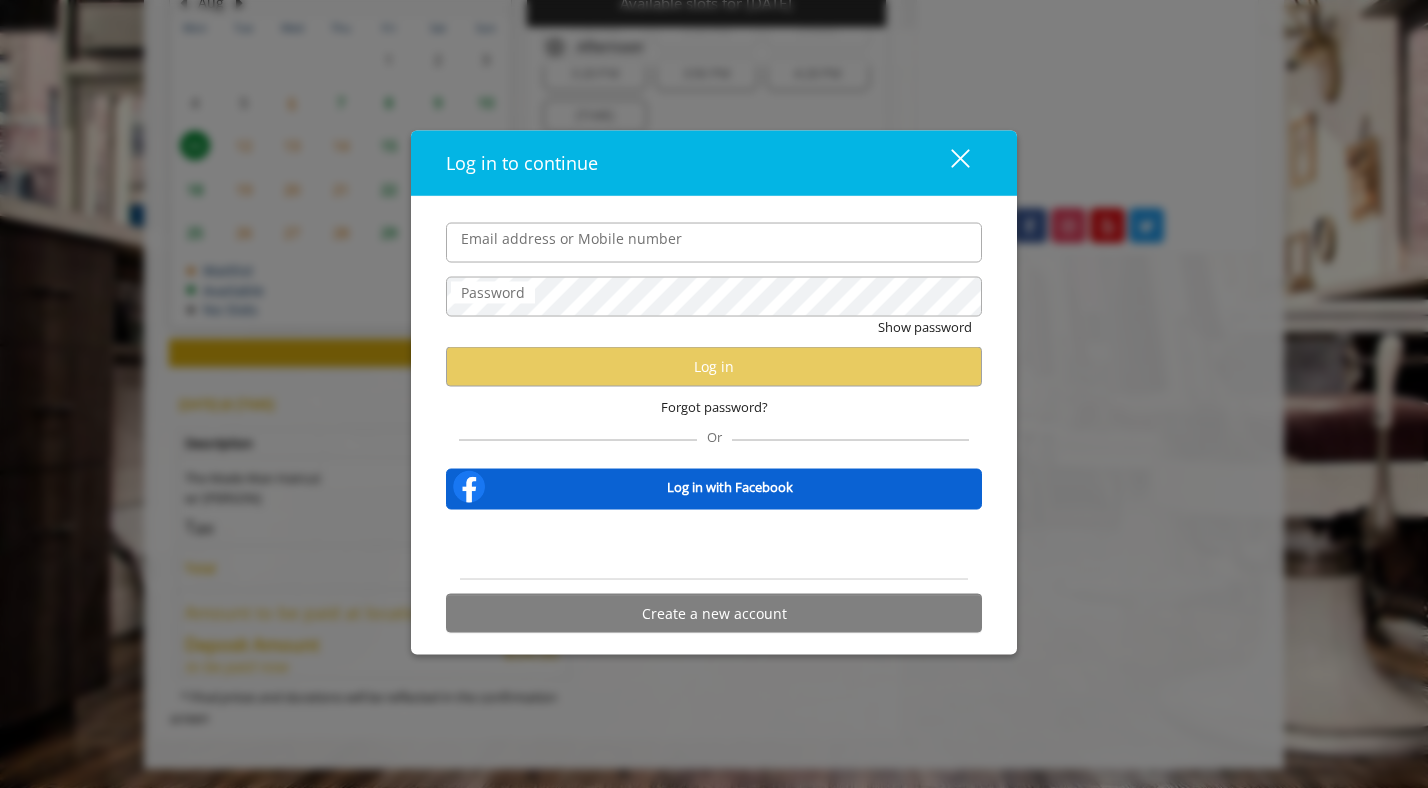 click on "Email address or Mobile number" at bounding box center (714, 242) 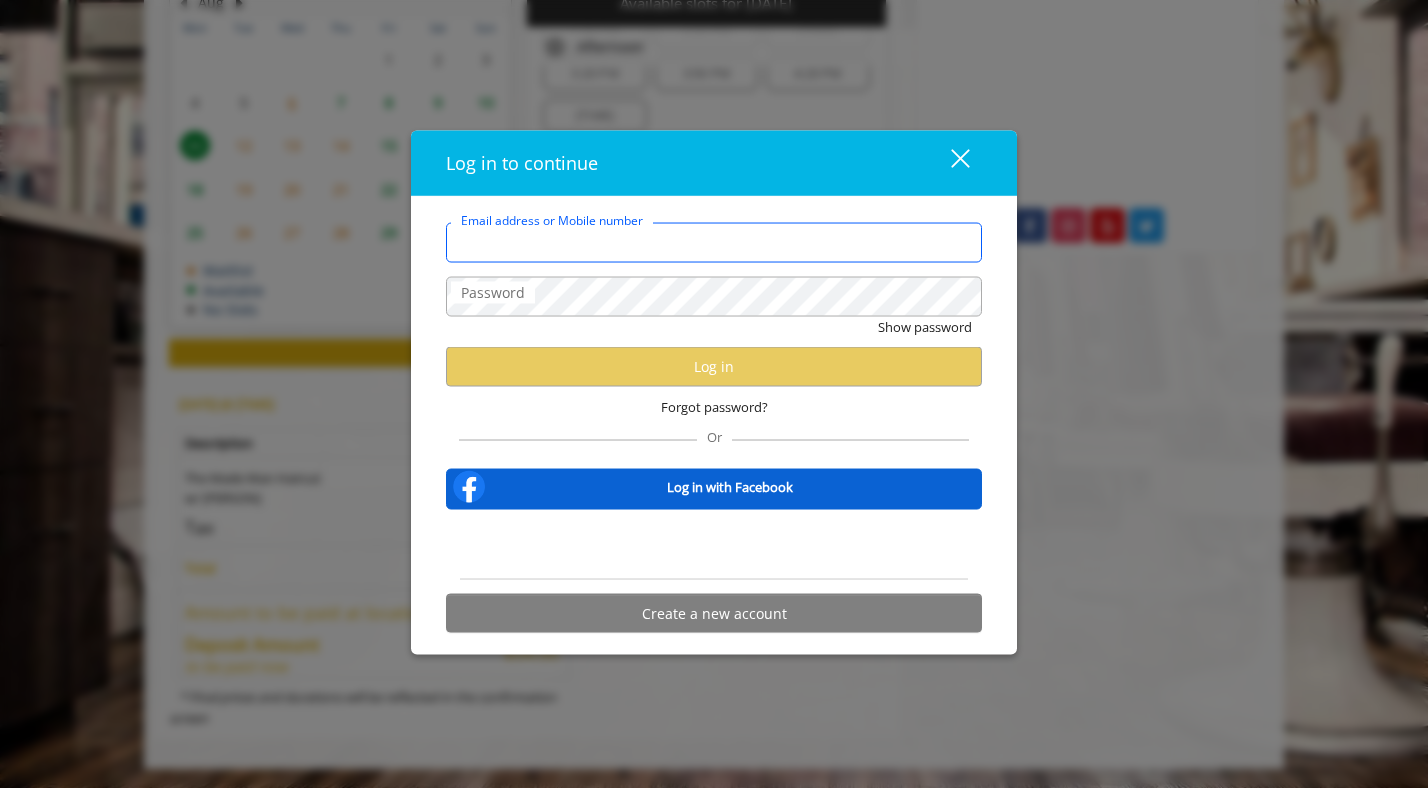 click on "Email address or Mobile number" at bounding box center [714, 242] 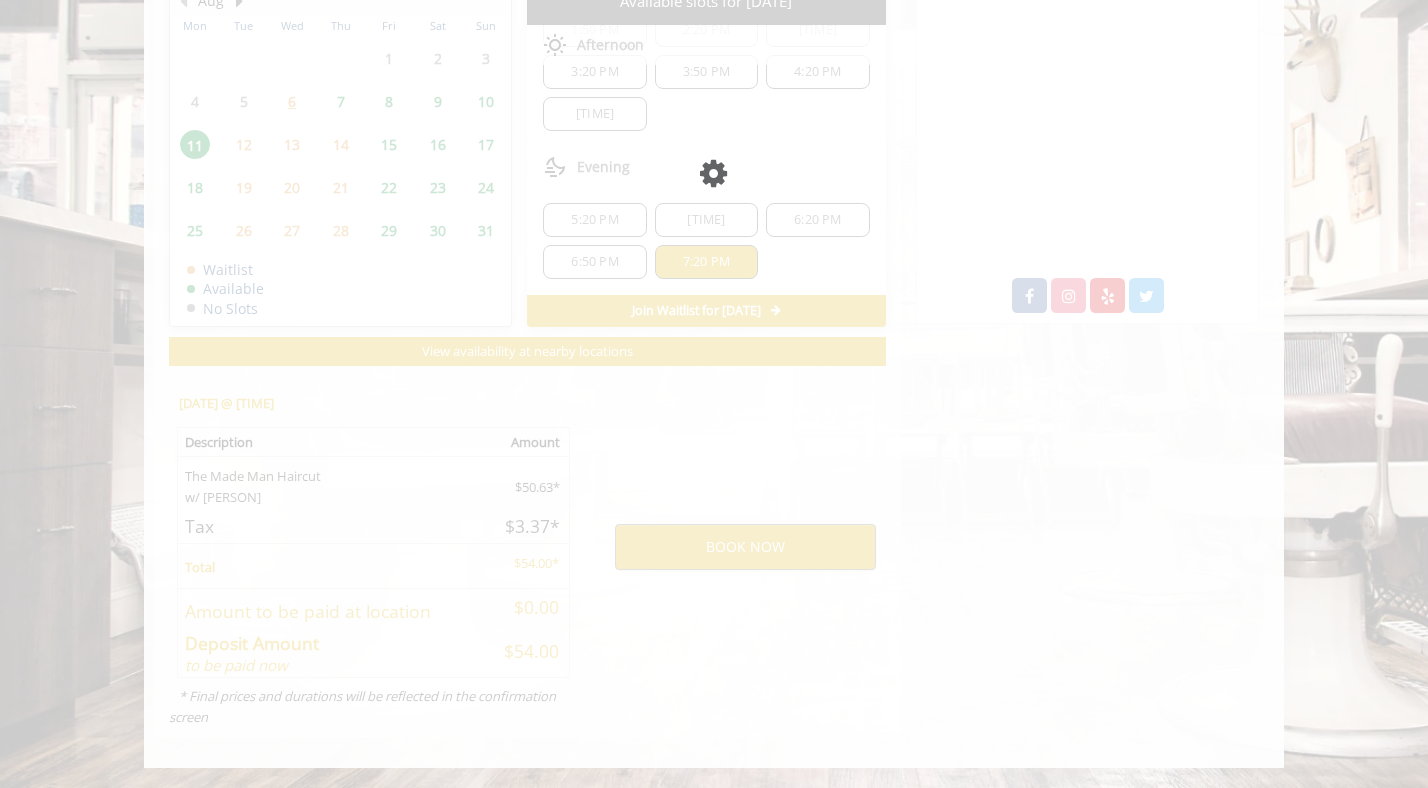 scroll, scrollTop: 917, scrollLeft: 0, axis: vertical 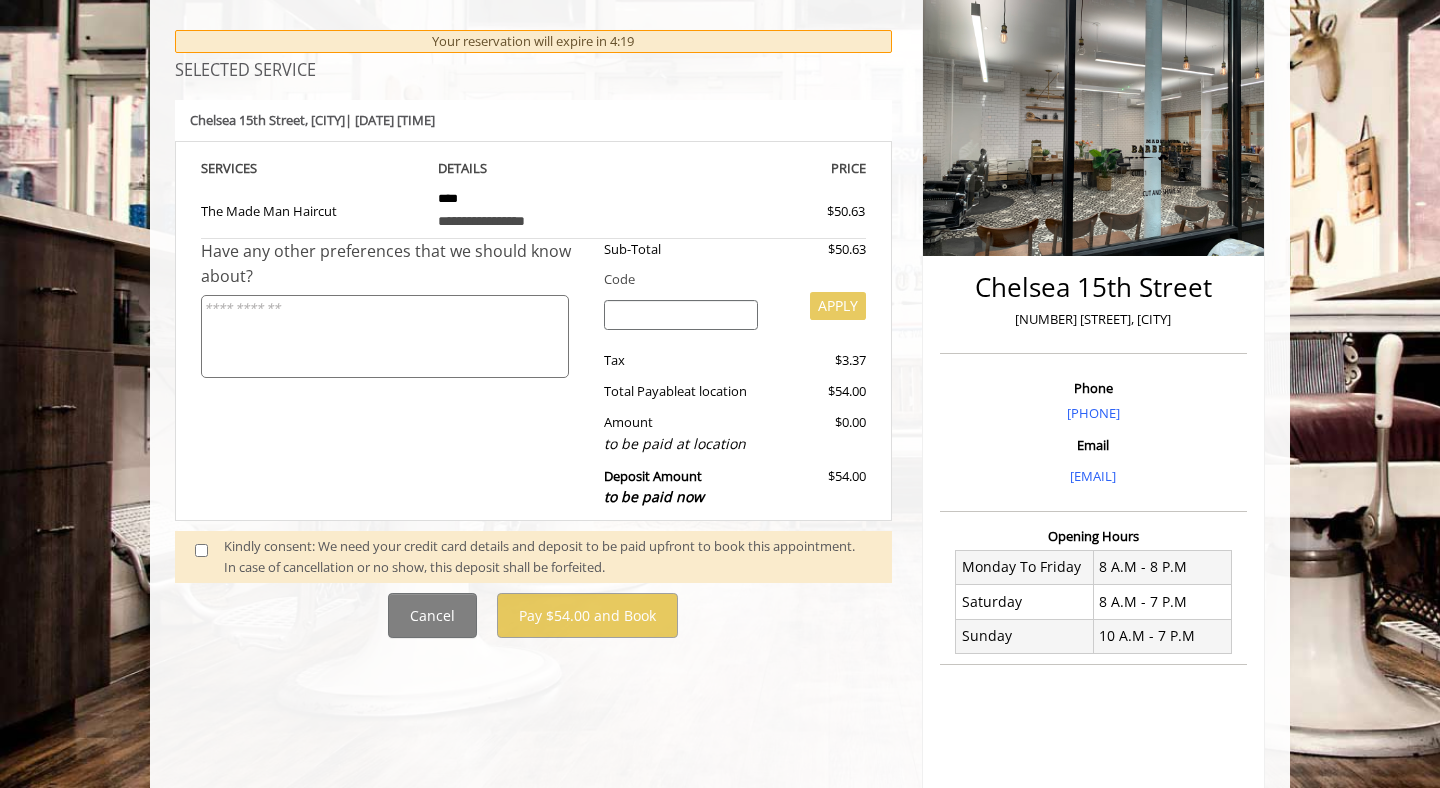 click 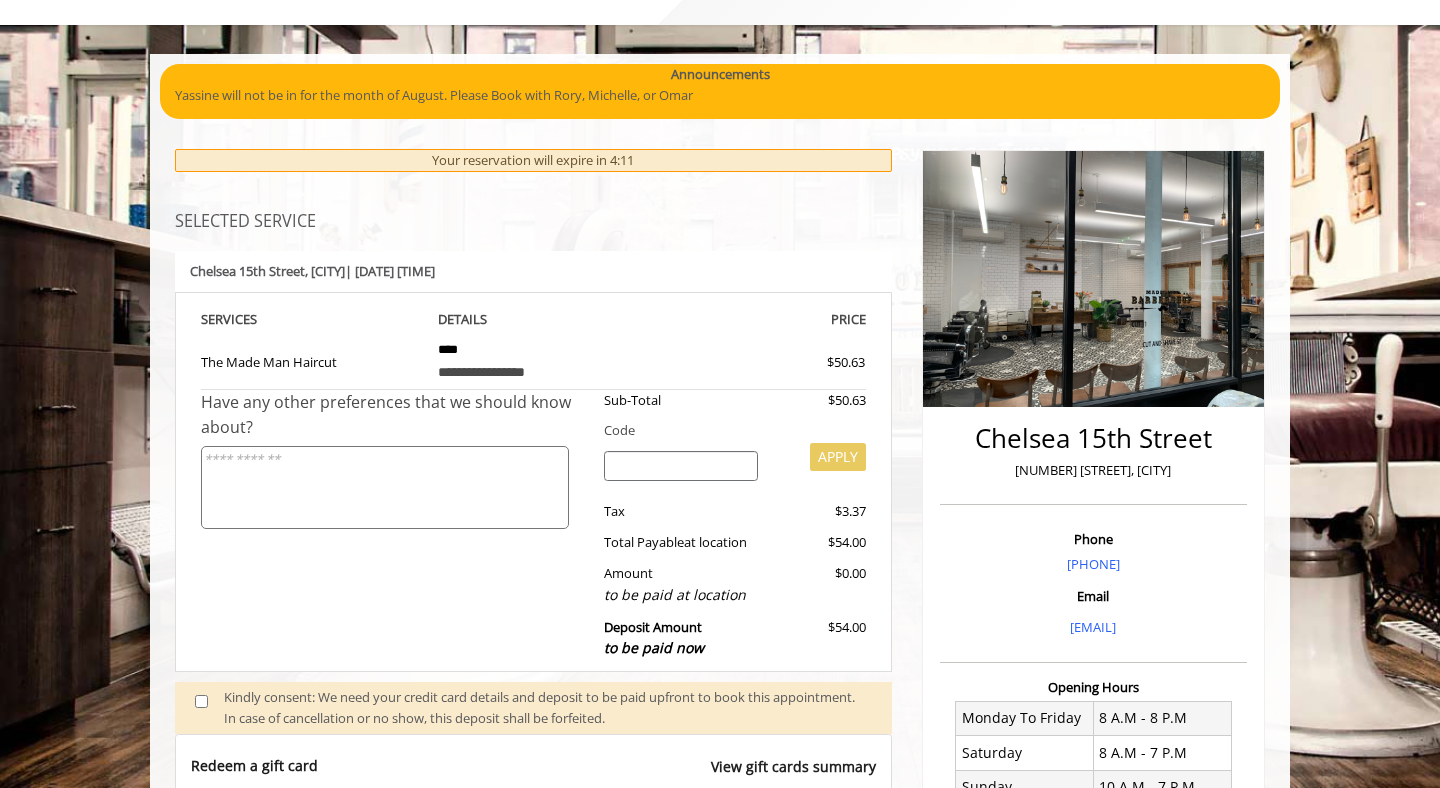 scroll, scrollTop: 97, scrollLeft: 0, axis: vertical 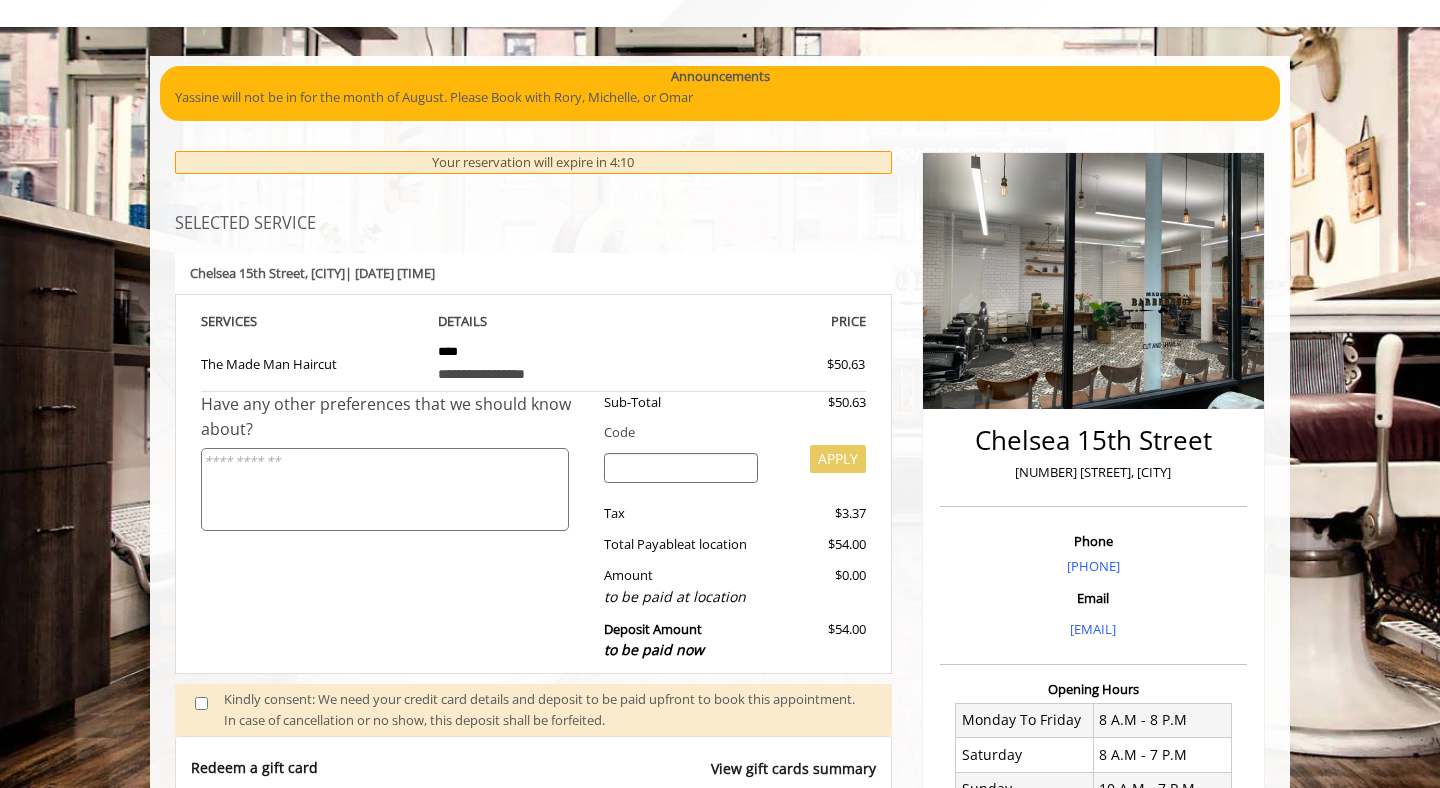 click on "Chelsea 15th Street , New York  | Mon, Aug 11 2025 7:20 PM" at bounding box center [312, 273] 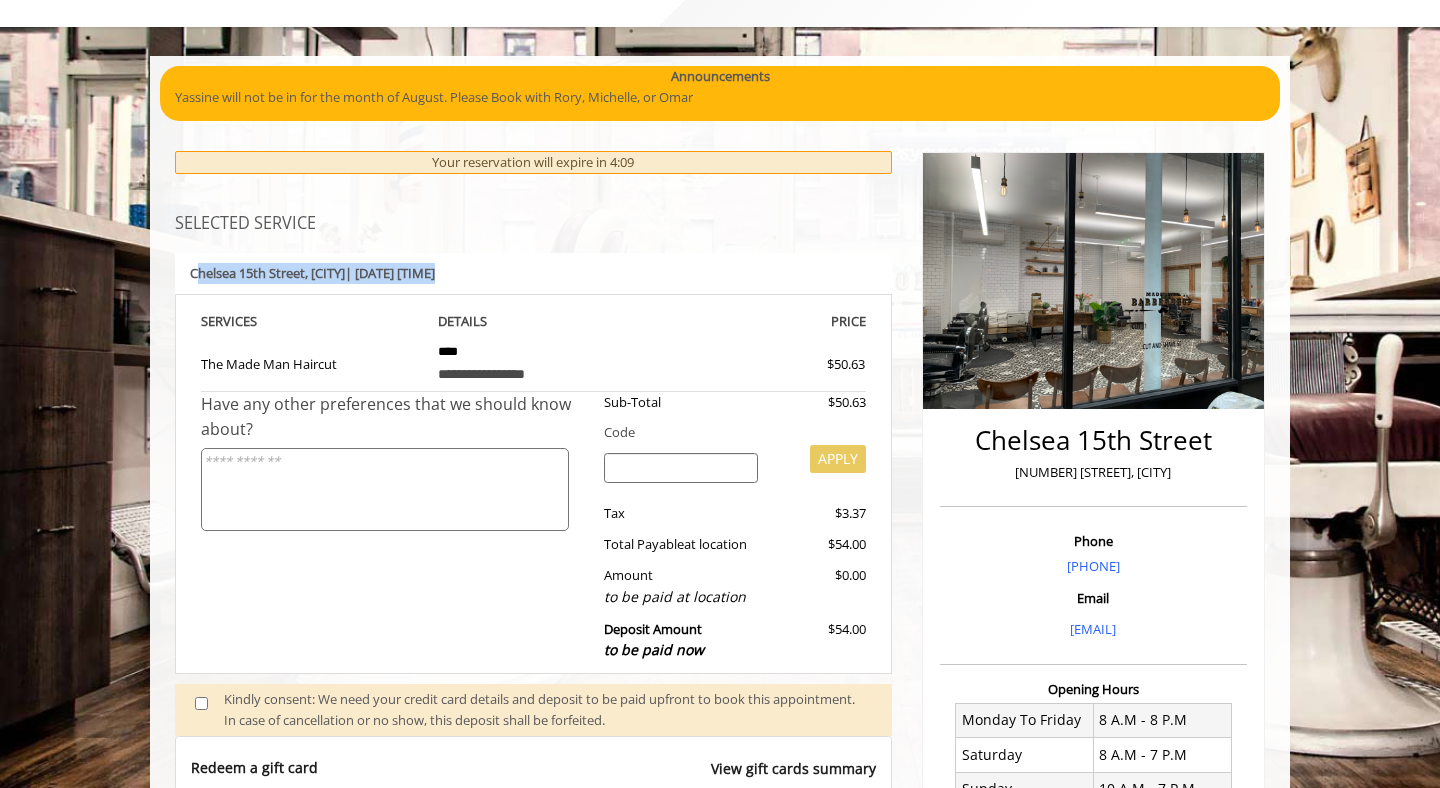 click on "Chelsea 15th Street , New York  | Mon, Aug 11 2025 7:20 PM" at bounding box center [312, 273] 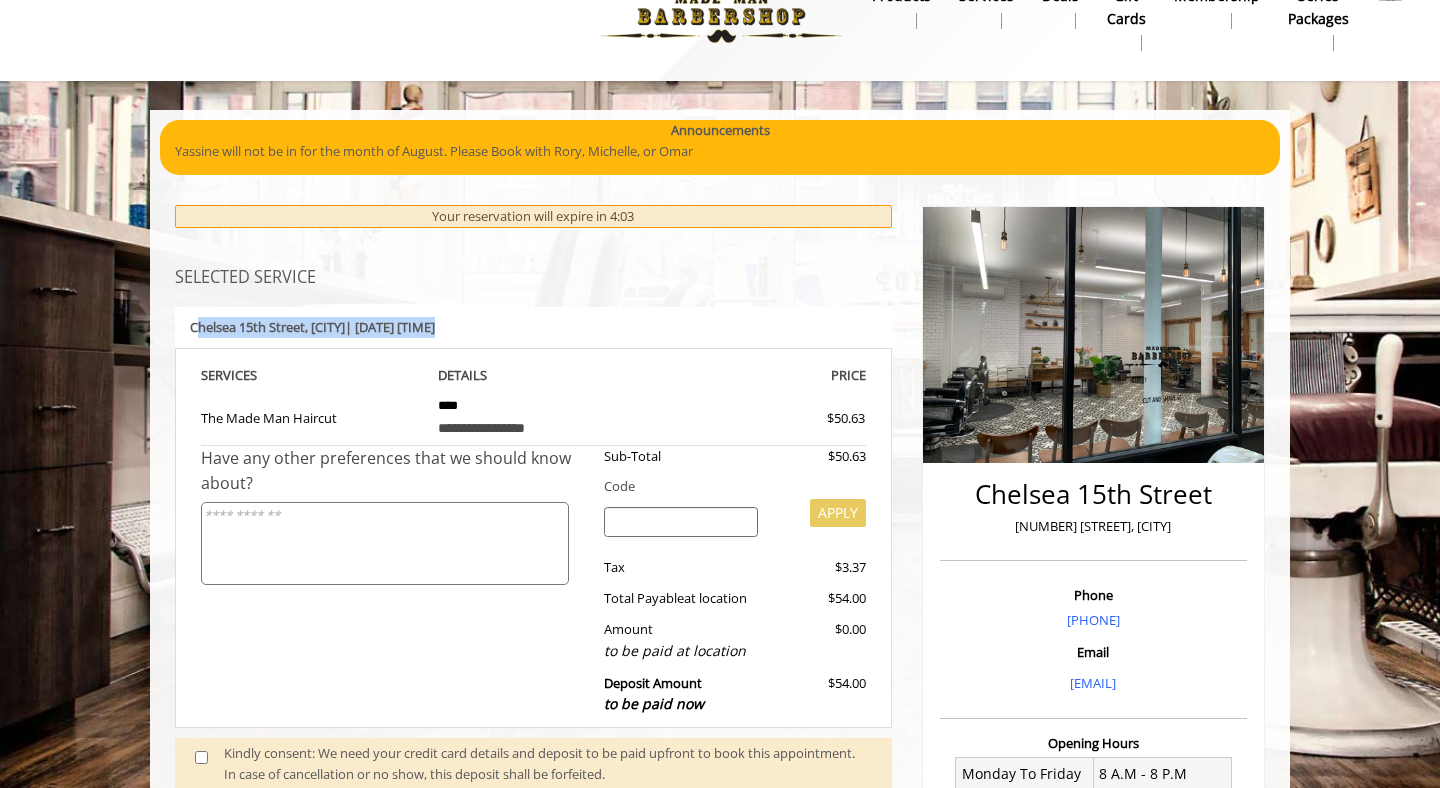 scroll, scrollTop: 38, scrollLeft: 0, axis: vertical 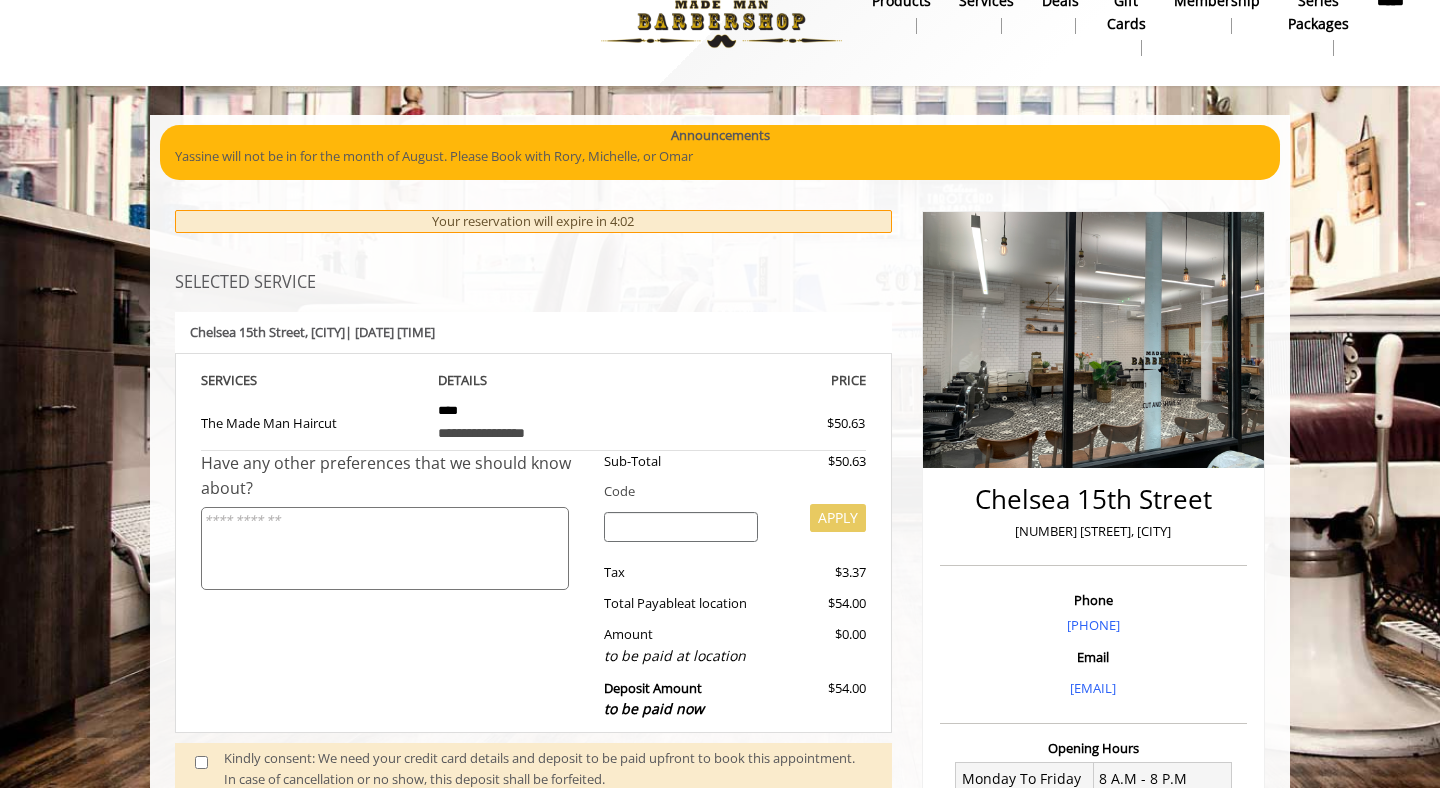 click on "Chelsea 15th Street , New York  | Mon, Aug 11 2025 7:20 PM" at bounding box center [312, 332] 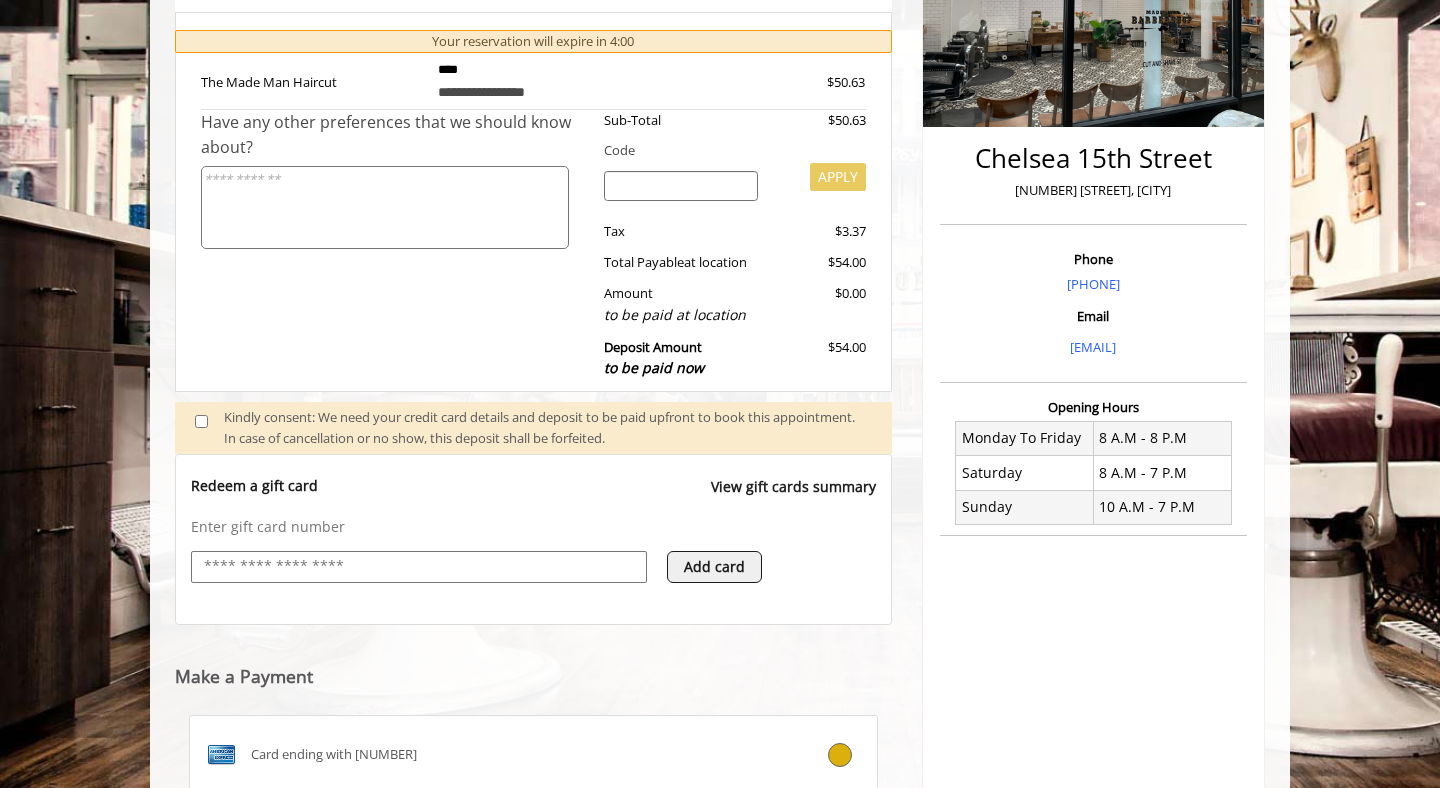 scroll, scrollTop: 0, scrollLeft: 0, axis: both 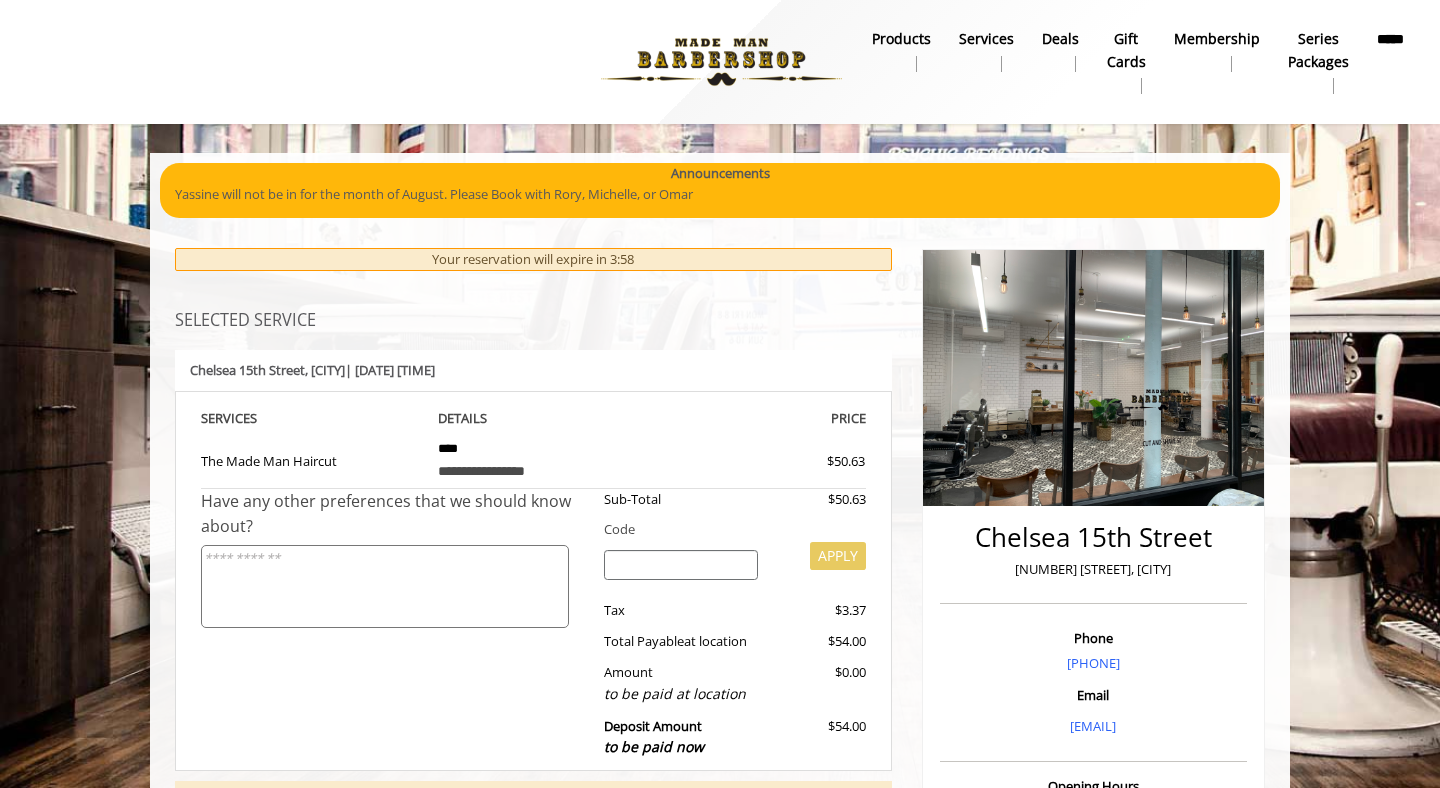 click at bounding box center (721, 62) 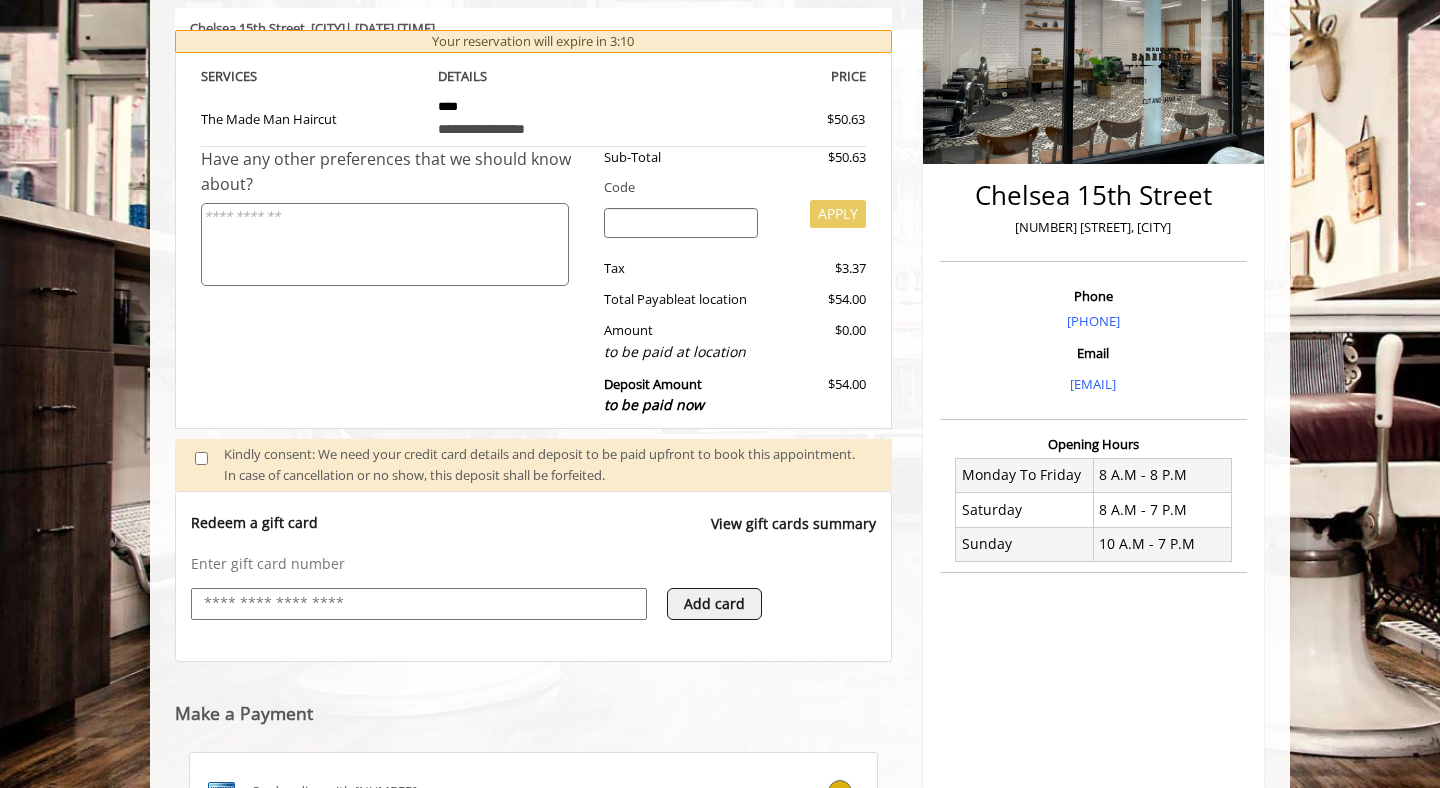 scroll, scrollTop: 639, scrollLeft: 0, axis: vertical 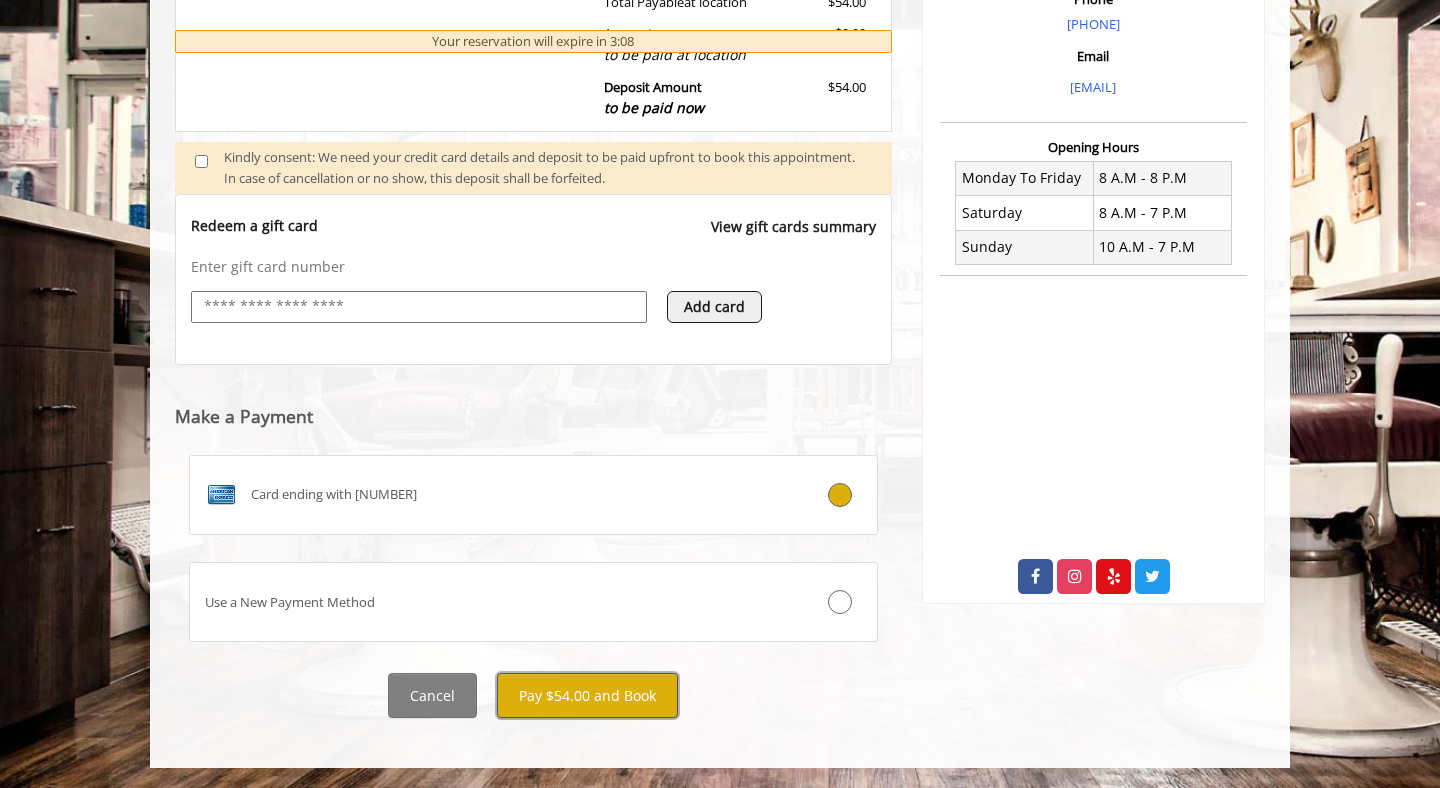 click on "Pay $54.00 and Book" at bounding box center [587, 695] 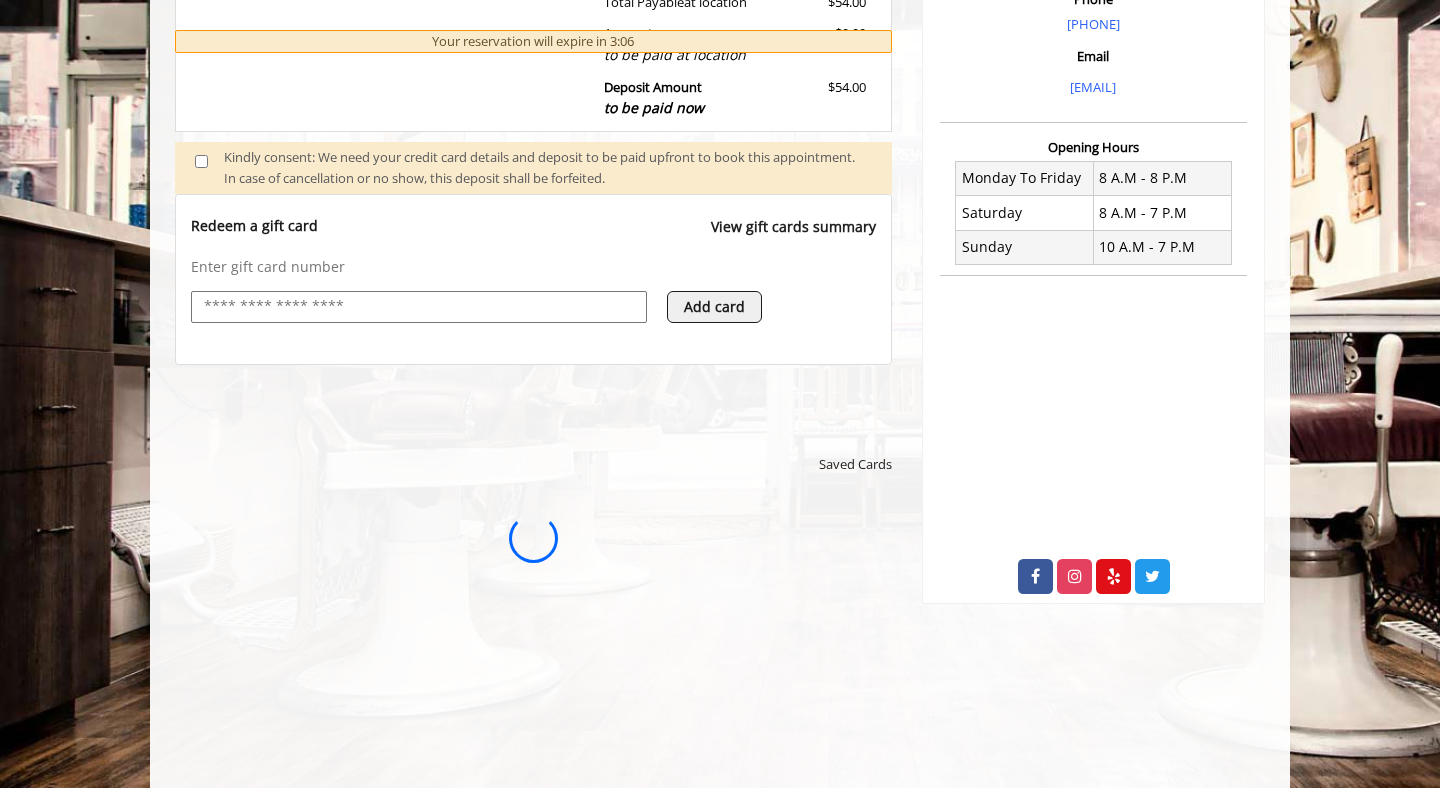 scroll, scrollTop: 0, scrollLeft: 0, axis: both 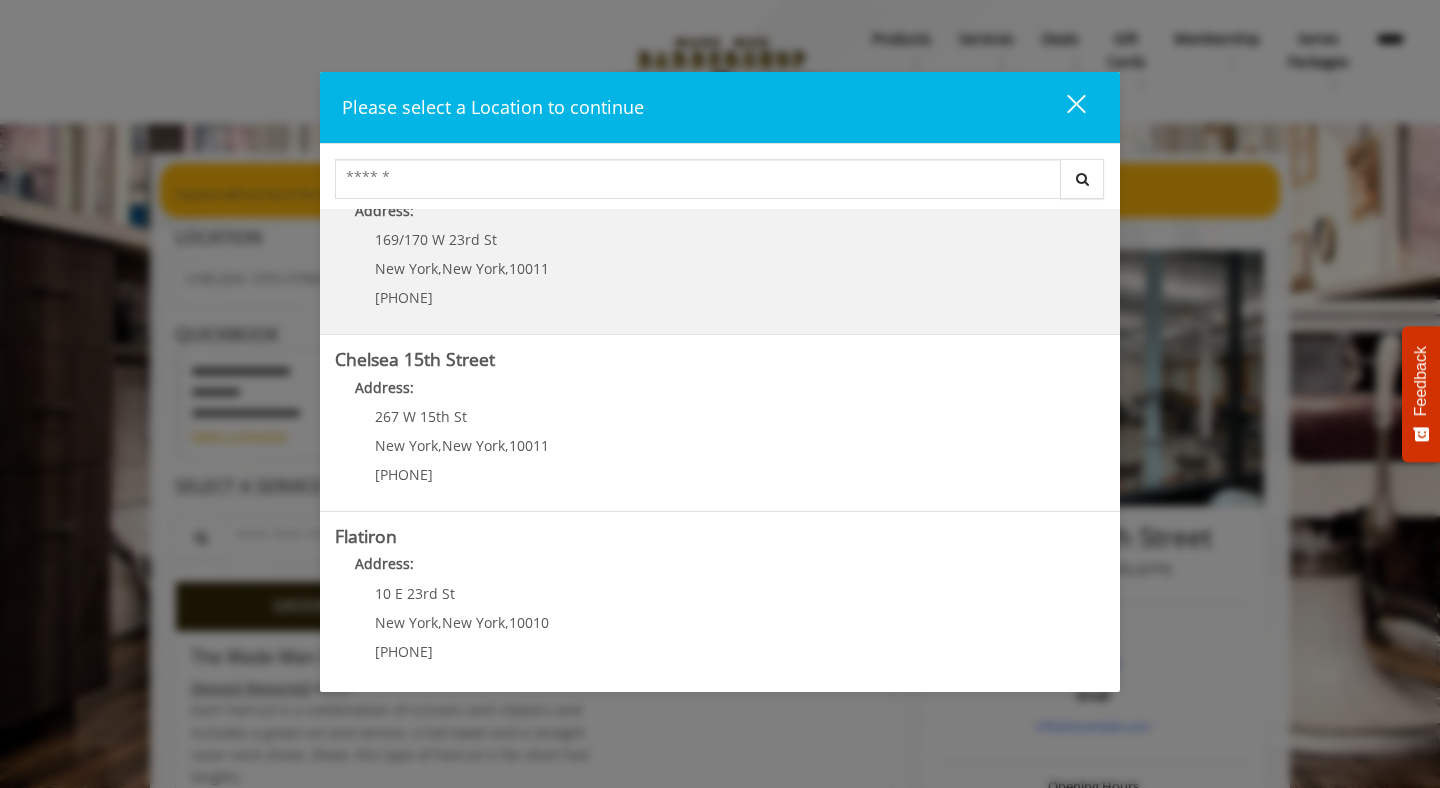 click on "[NUMBER] [STREET] [CITY] ,  [STATE] ,  [POSTAL_CODE] [PHONE]" at bounding box center (447, 275) 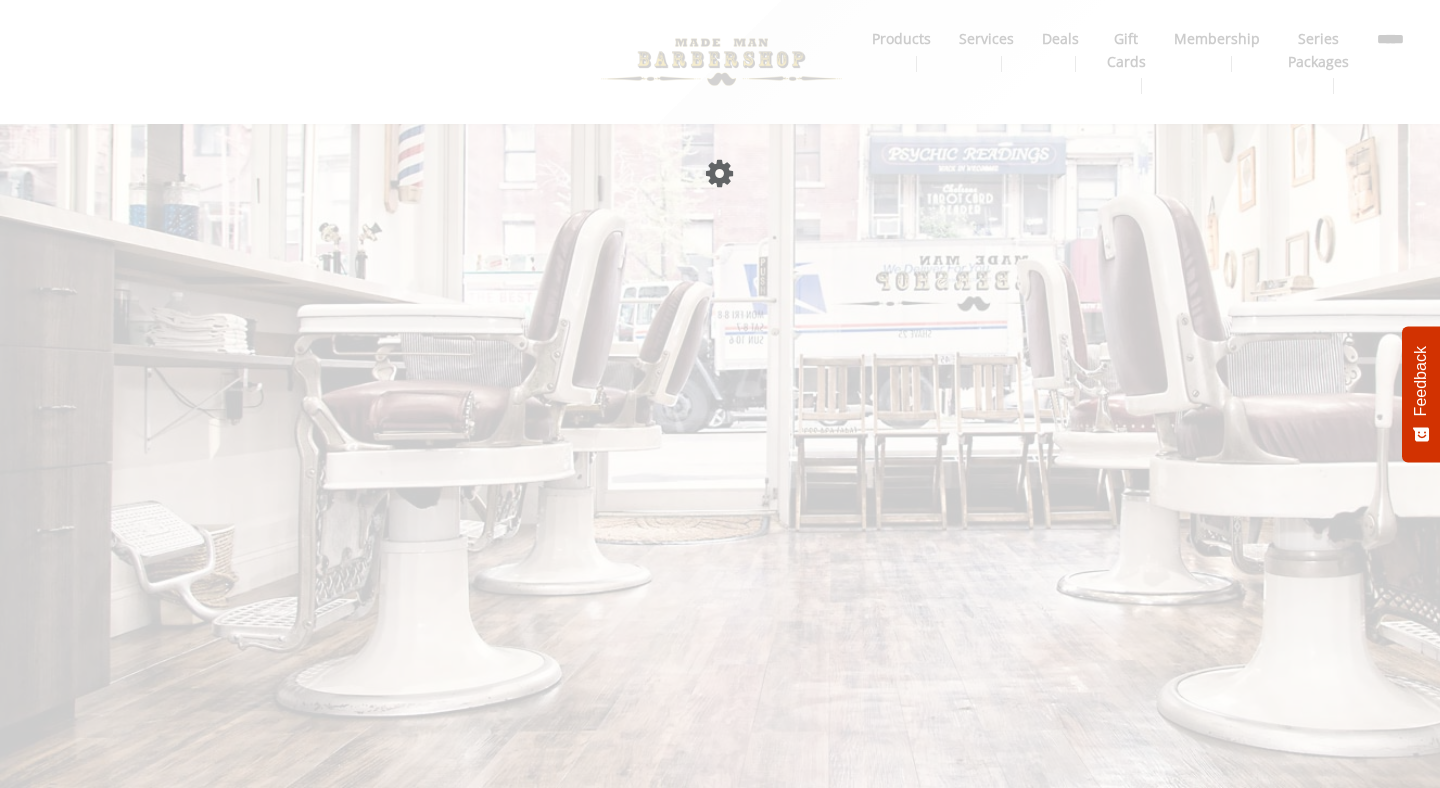 scroll, scrollTop: 0, scrollLeft: 0, axis: both 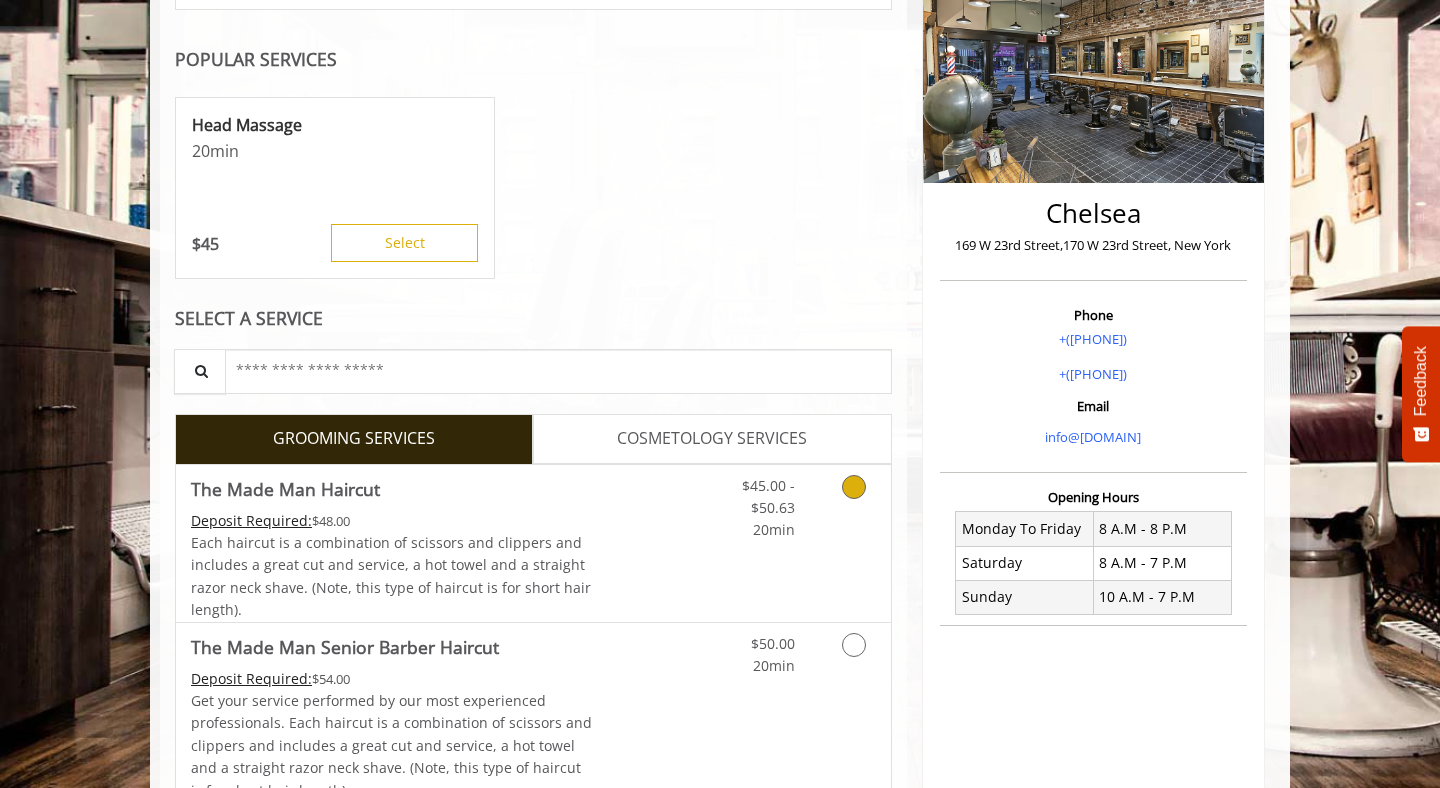 click on "Discounted Price" at bounding box center (652, 543) 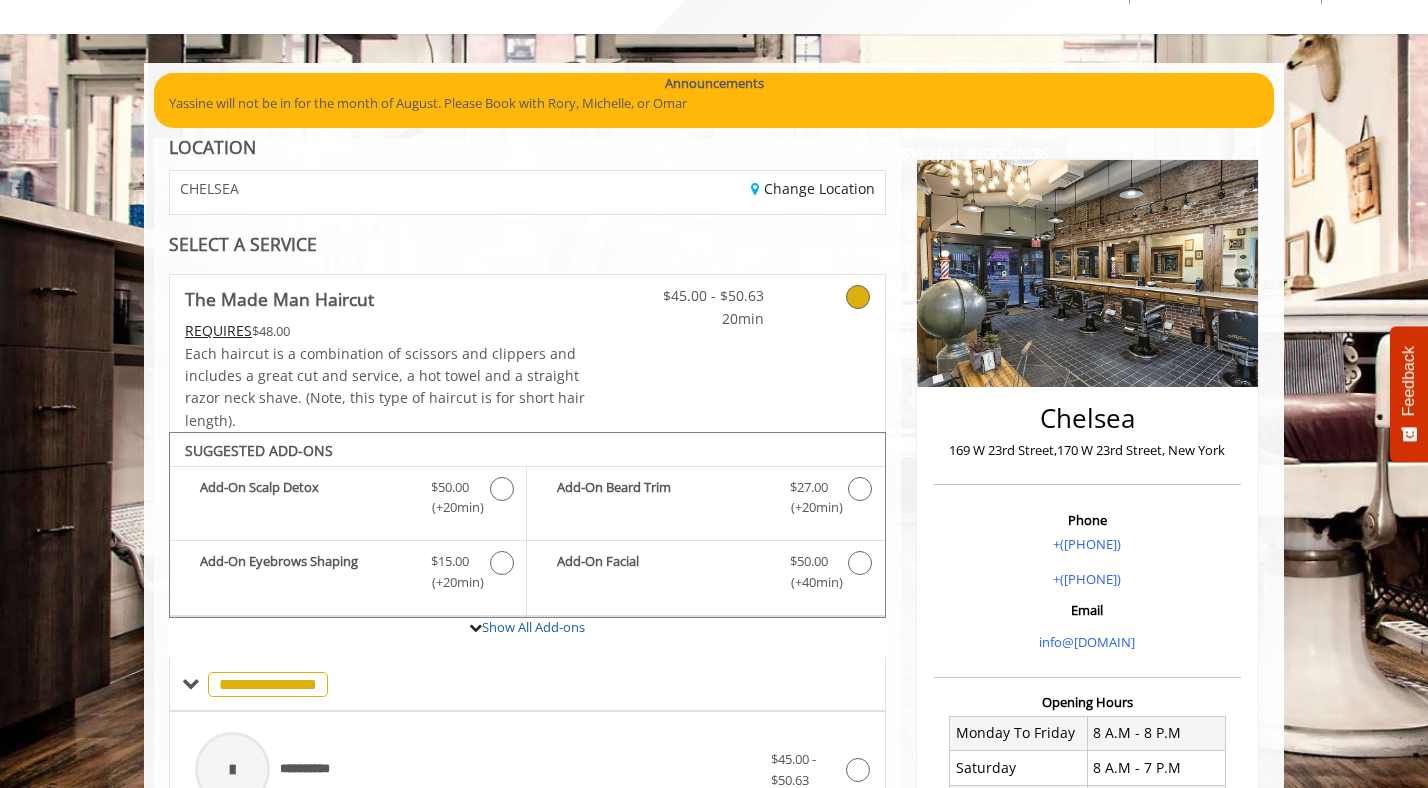 scroll, scrollTop: 0, scrollLeft: 0, axis: both 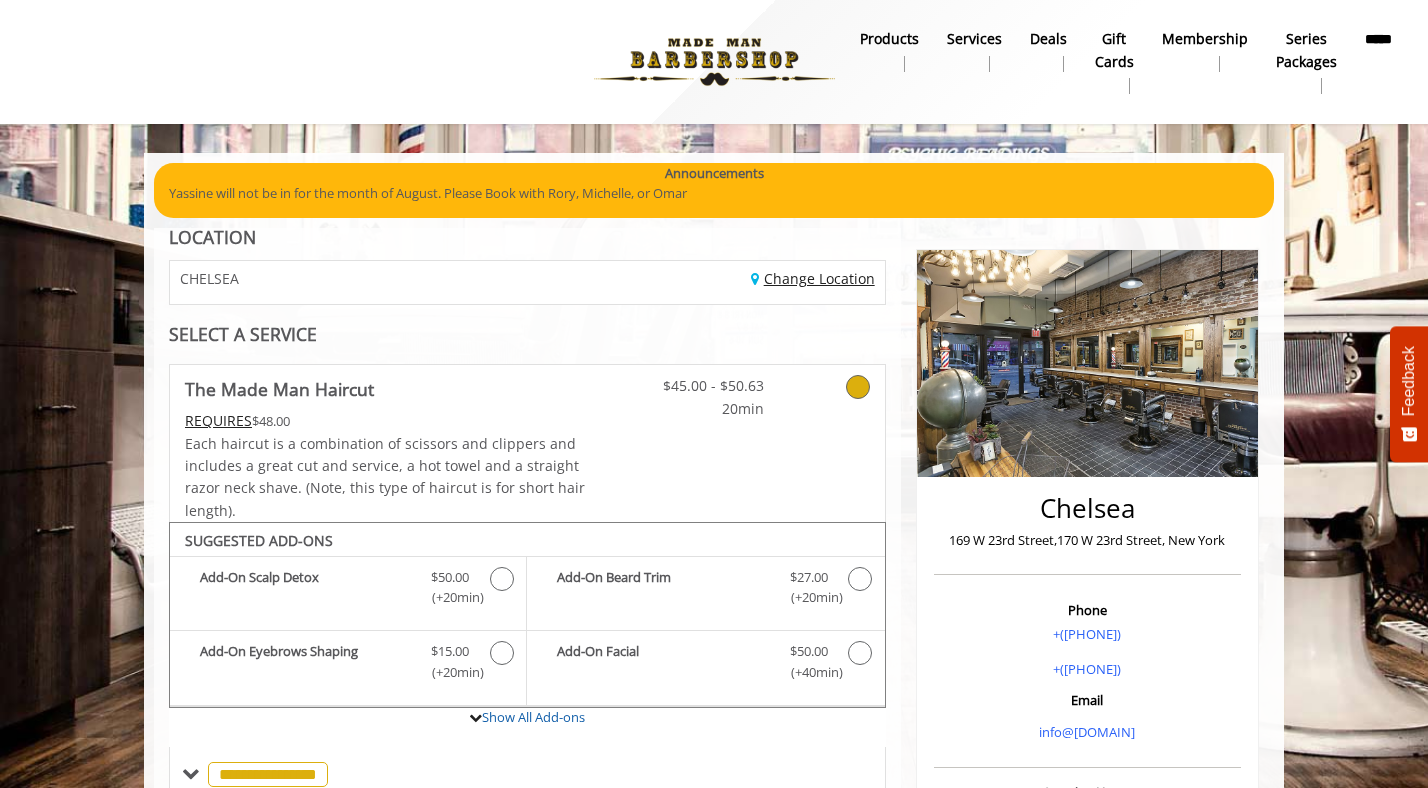click on "Change  Location" at bounding box center (813, 278) 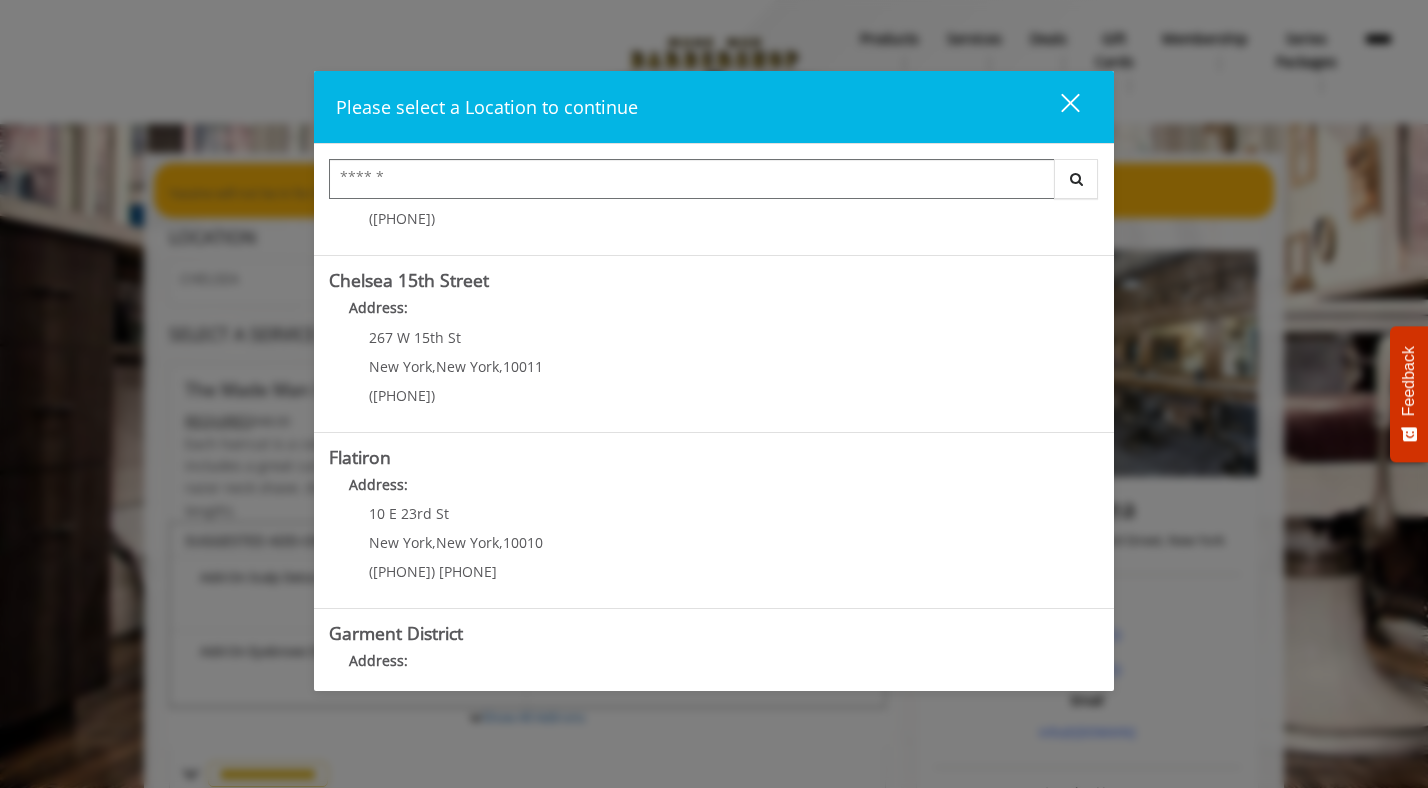 scroll, scrollTop: 336, scrollLeft: 0, axis: vertical 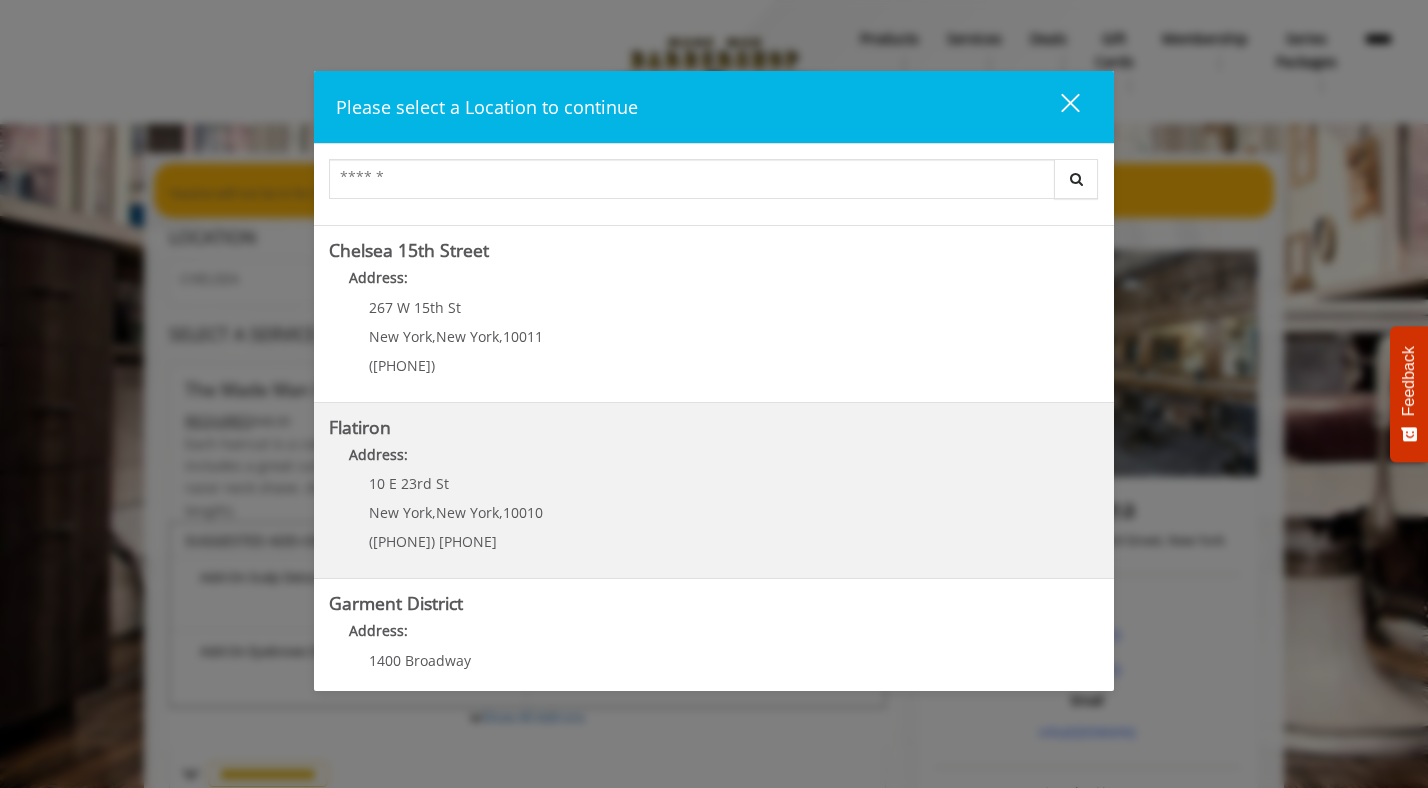 click on "Flatiron  Address: 10 E 23rd St New York ,  New York ,  10010 (917) 475-1765" at bounding box center (714, 491) 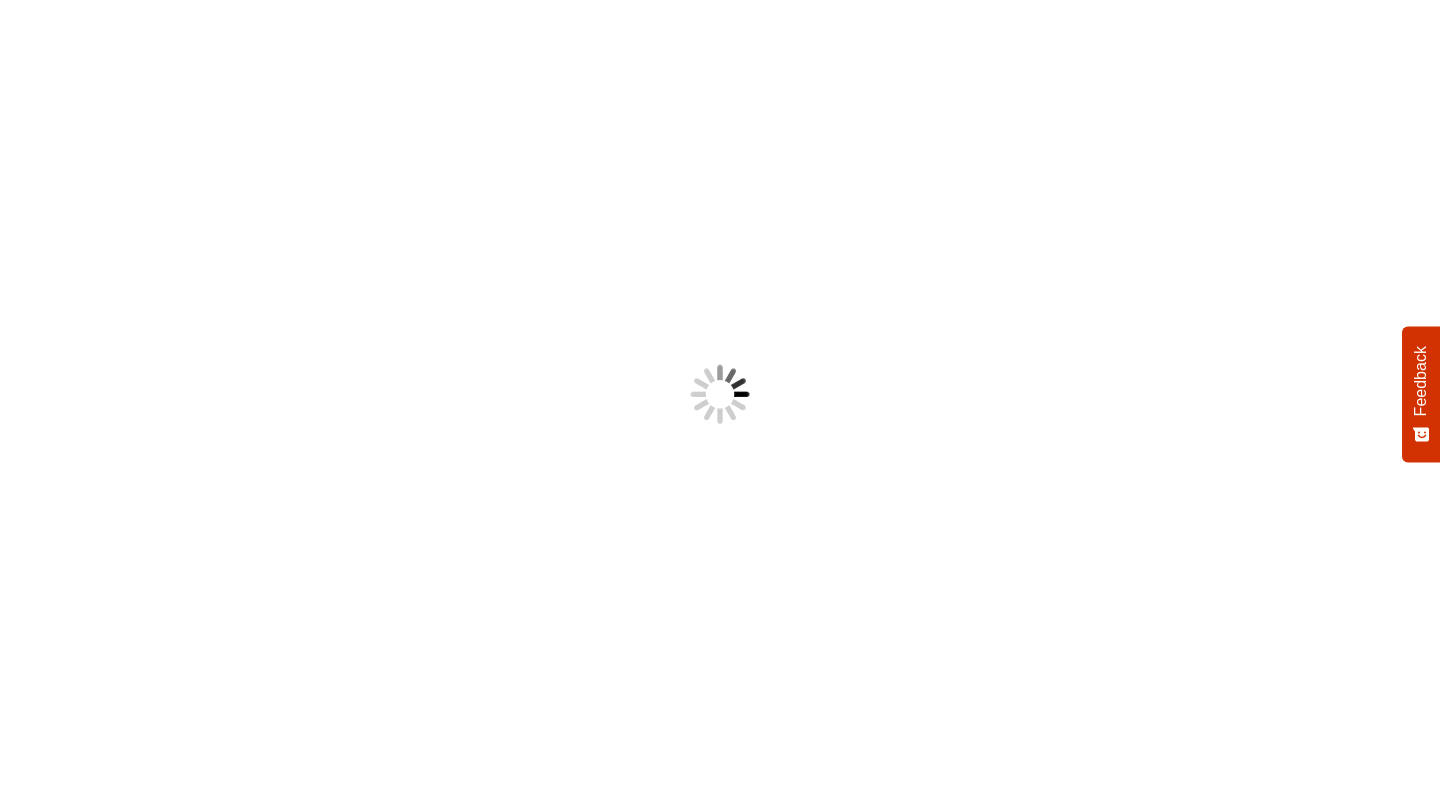scroll, scrollTop: 0, scrollLeft: 0, axis: both 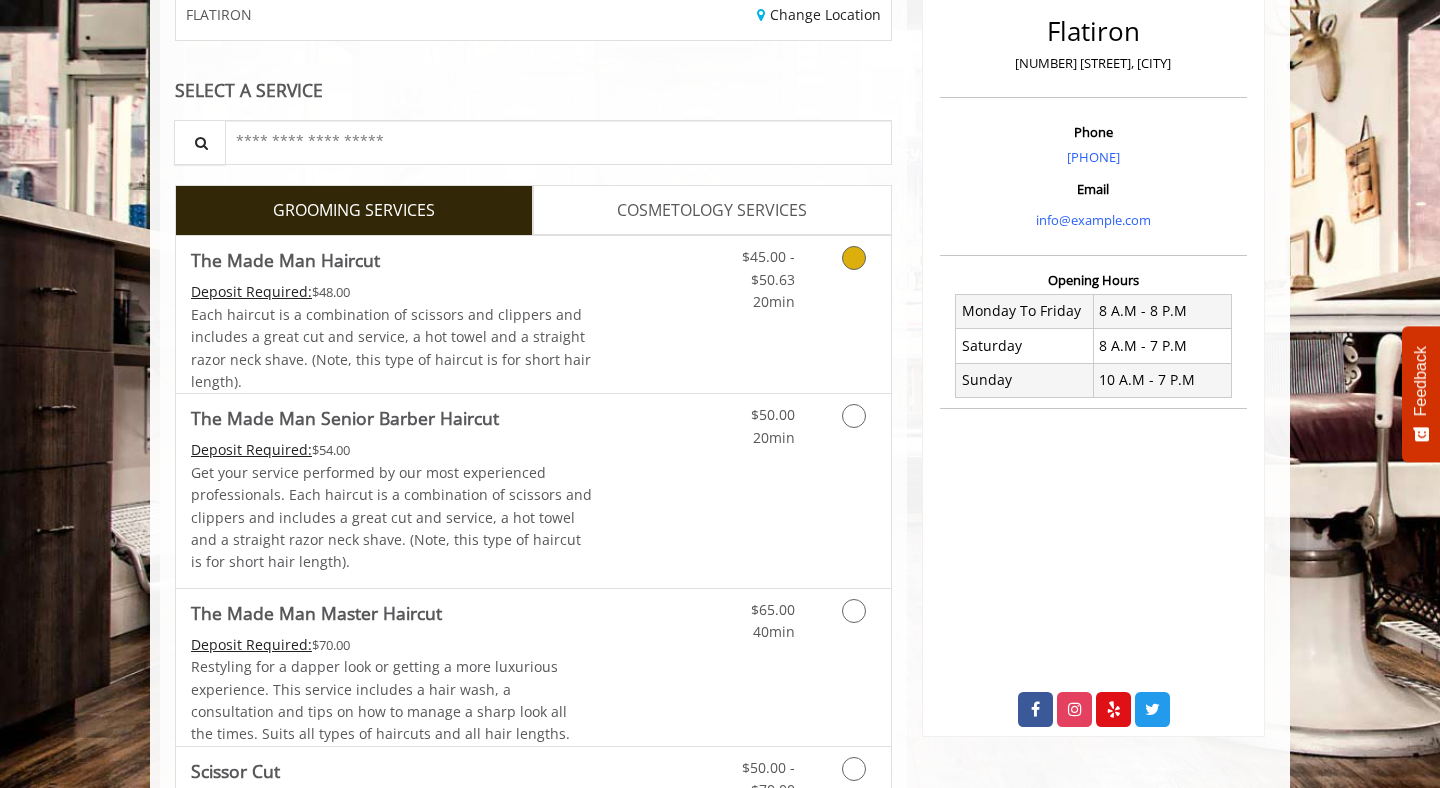 click on "$45.00 - $50.63 20min" at bounding box center [753, 274] 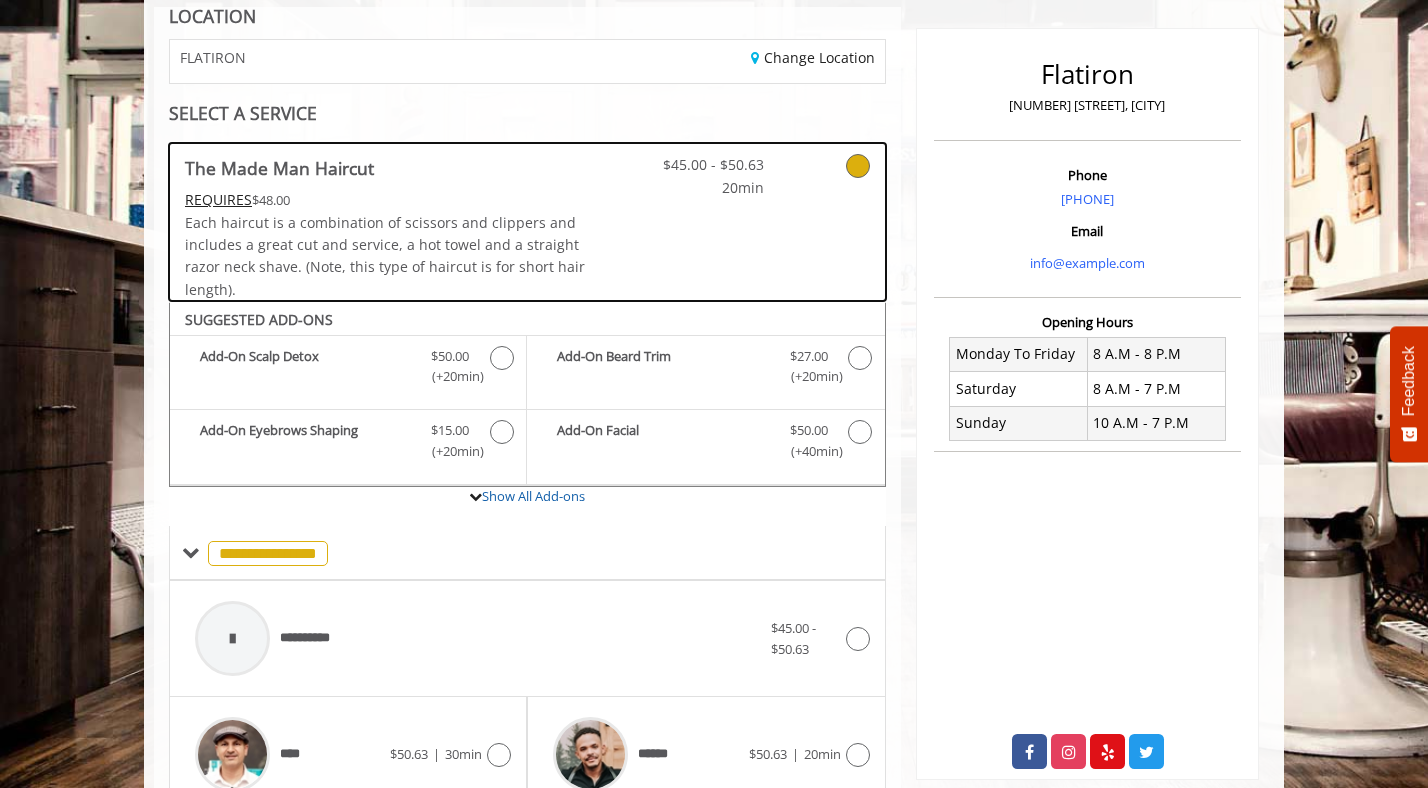 scroll, scrollTop: 154, scrollLeft: 0, axis: vertical 